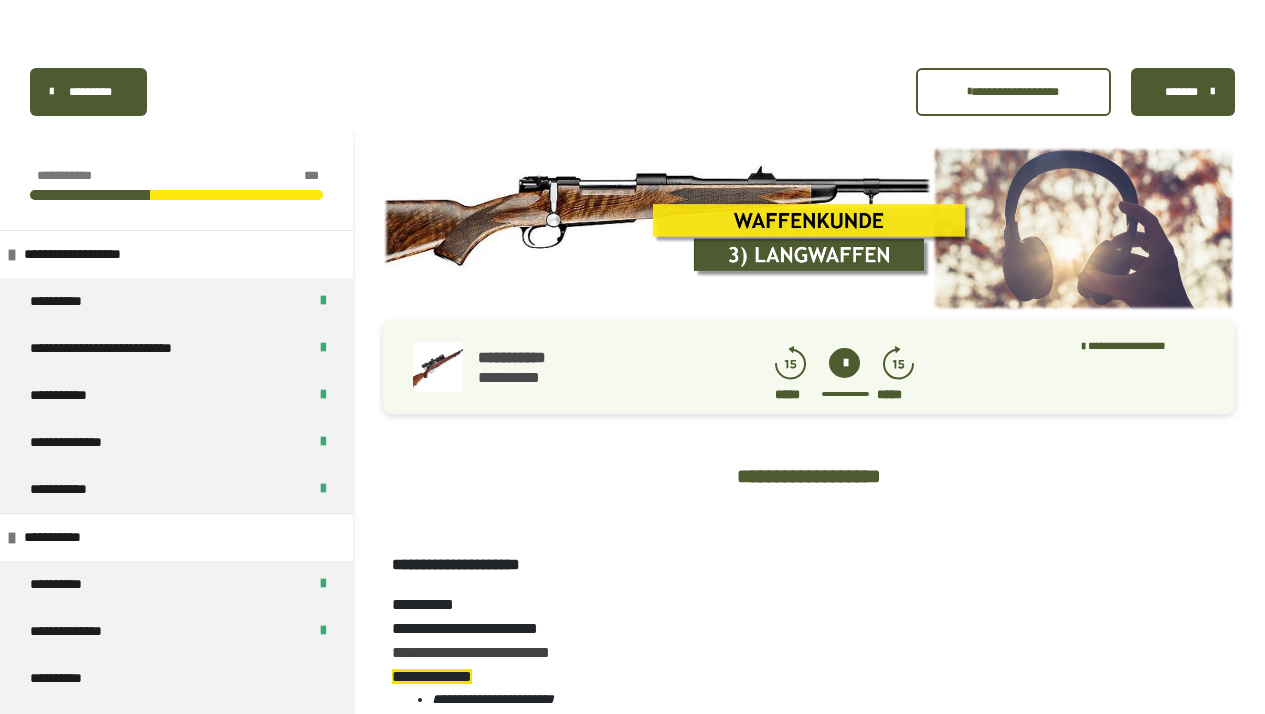scroll, scrollTop: 0, scrollLeft: 0, axis: both 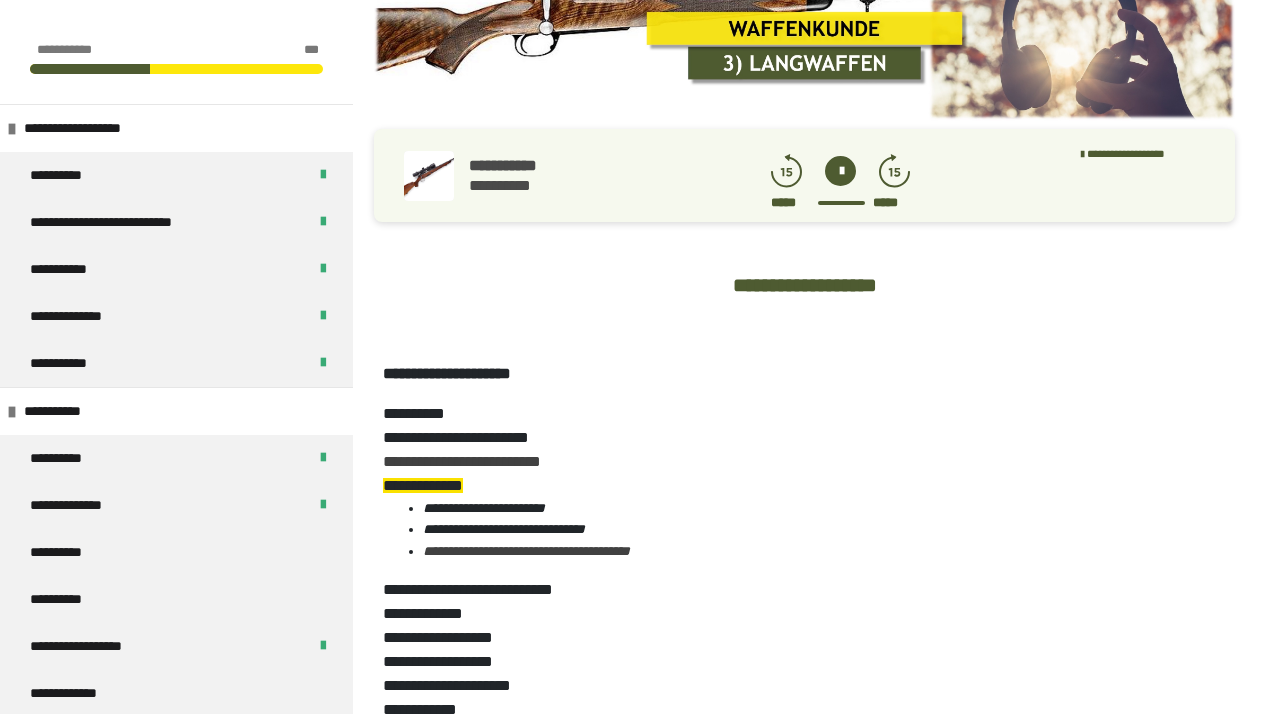 click at bounding box center (840, 171) 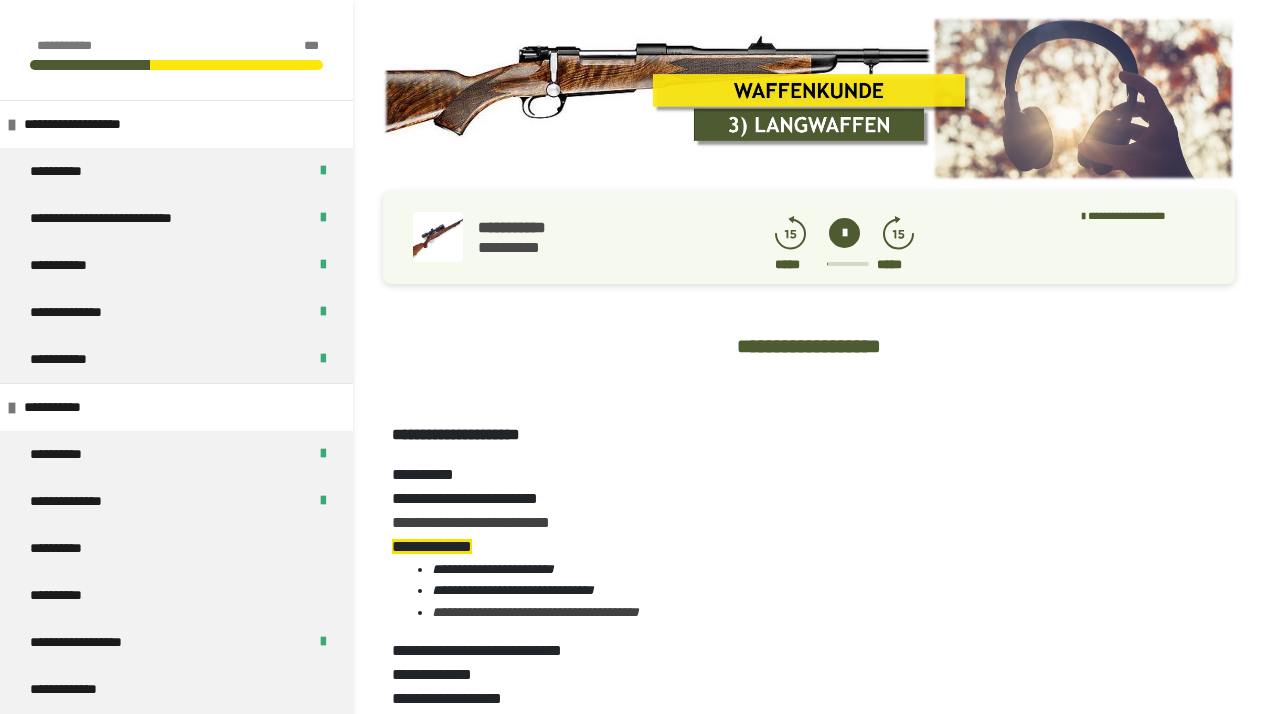scroll, scrollTop: 155, scrollLeft: 0, axis: vertical 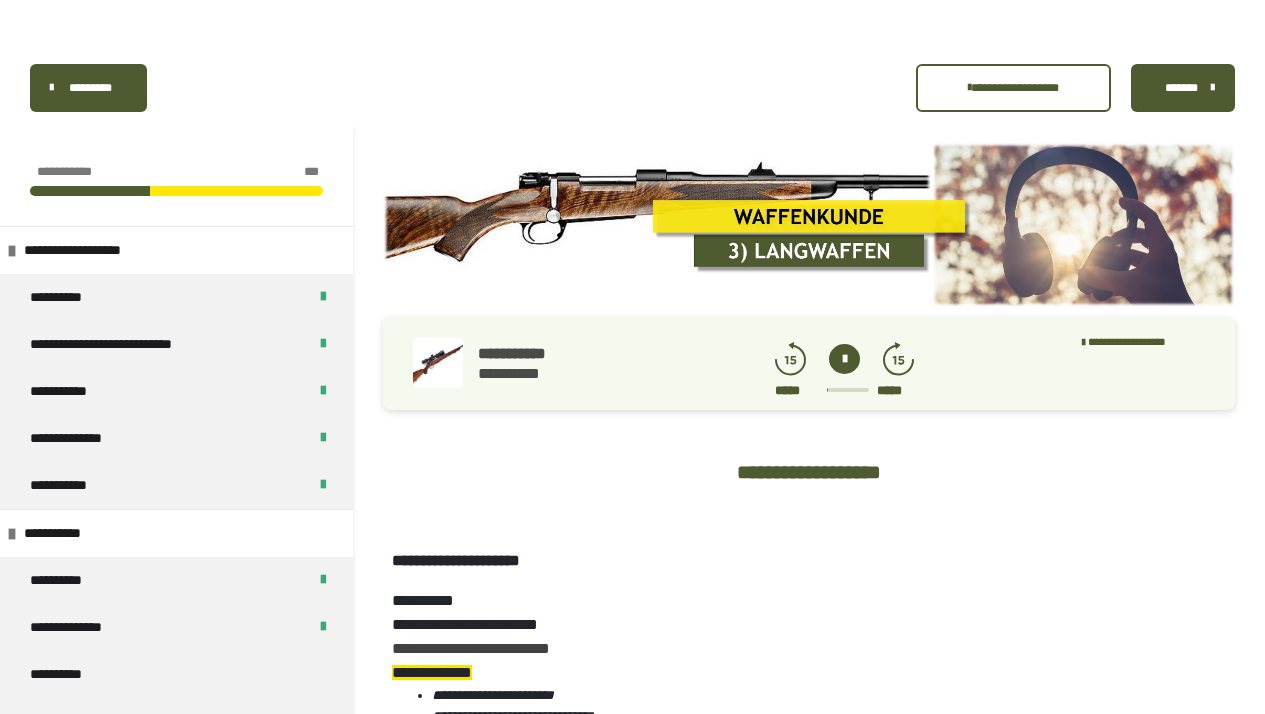 click on "*******" at bounding box center [1181, 88] 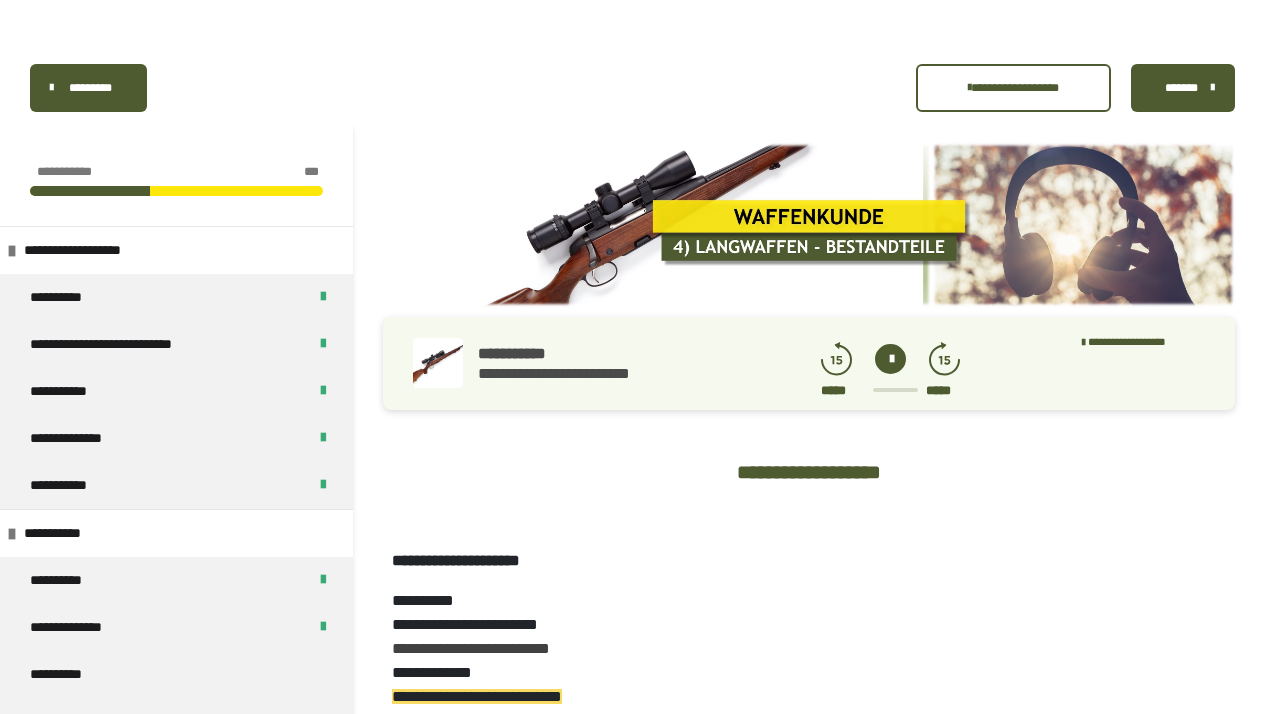 click at bounding box center [890, 359] 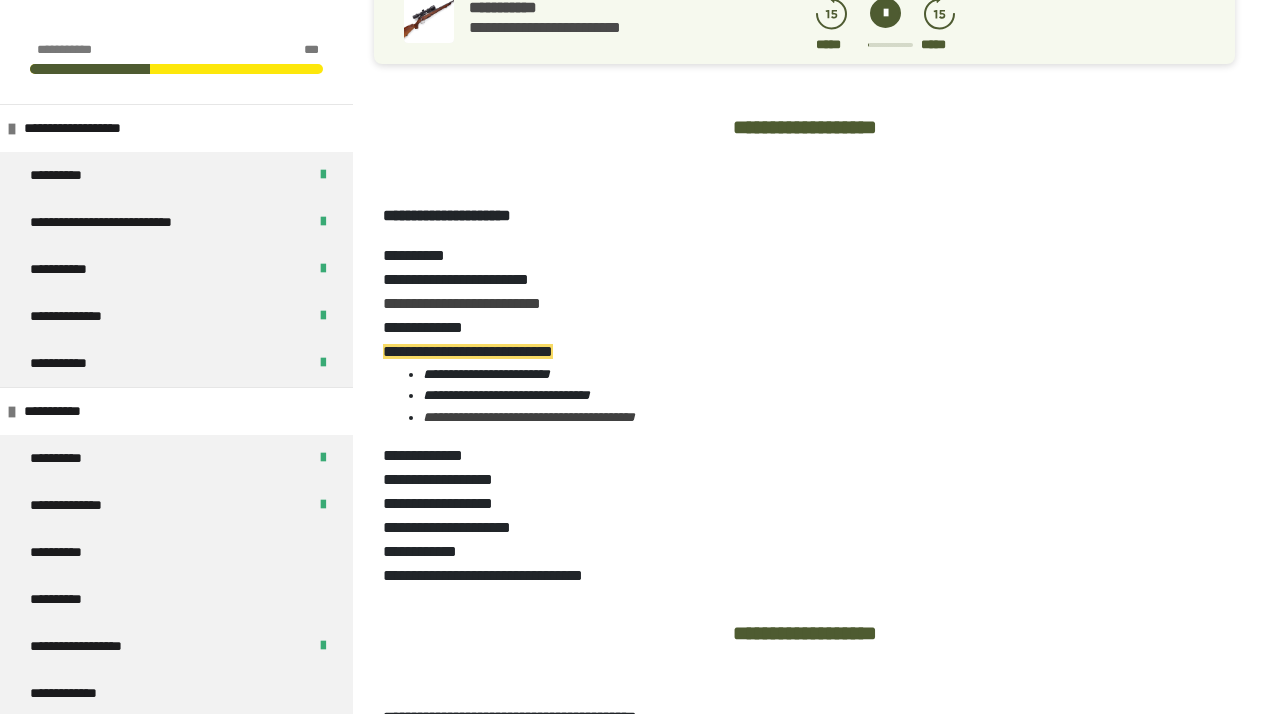 scroll, scrollTop: 505, scrollLeft: 0, axis: vertical 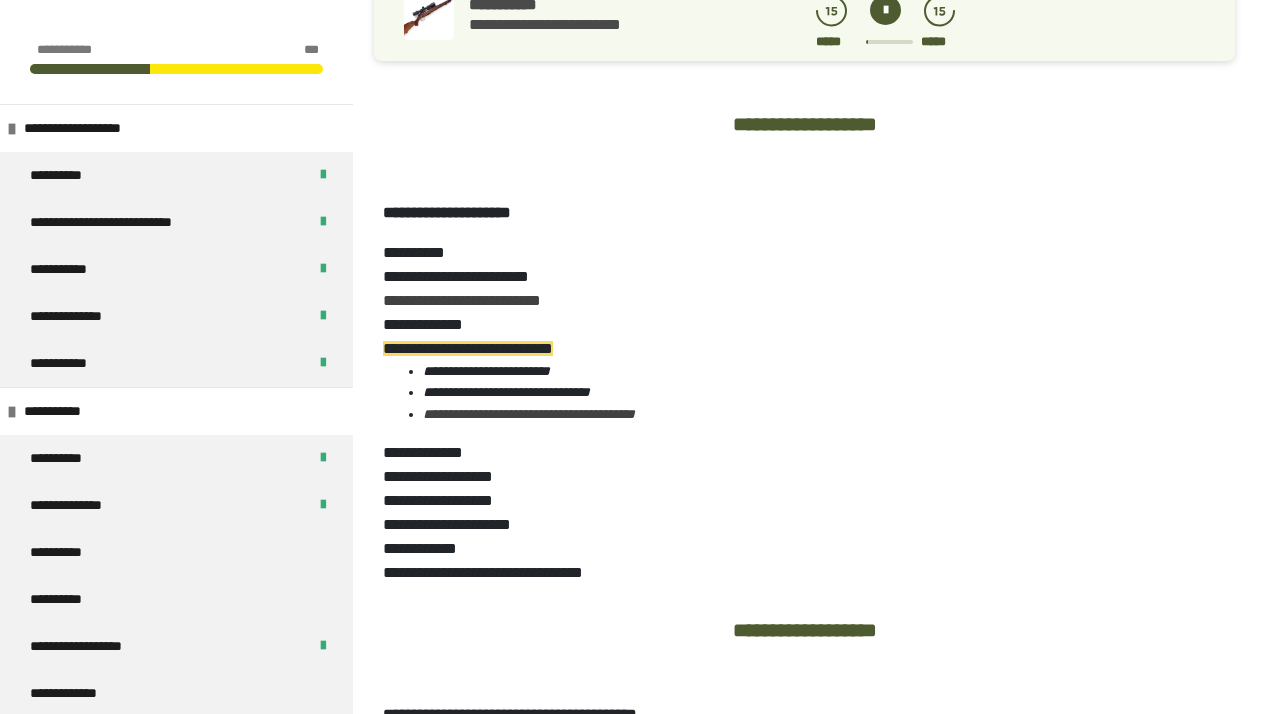 click on "**********" at bounding box center [829, 392] 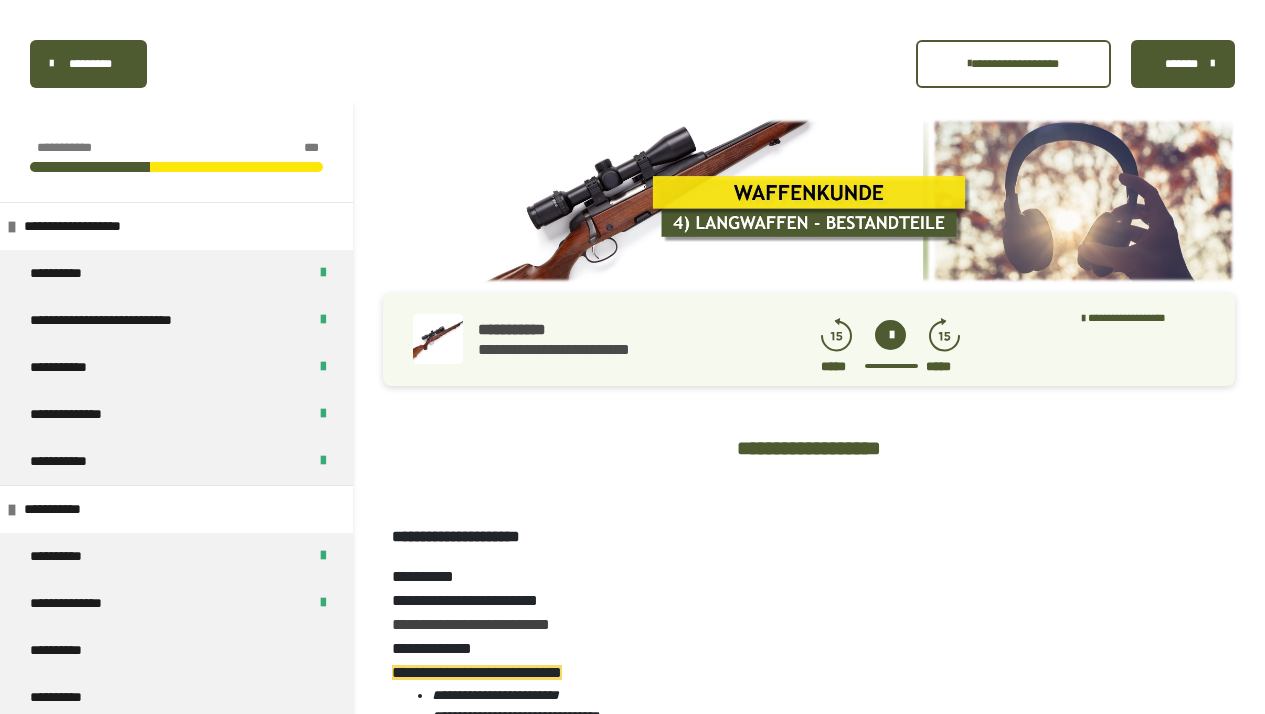 scroll, scrollTop: 190, scrollLeft: 0, axis: vertical 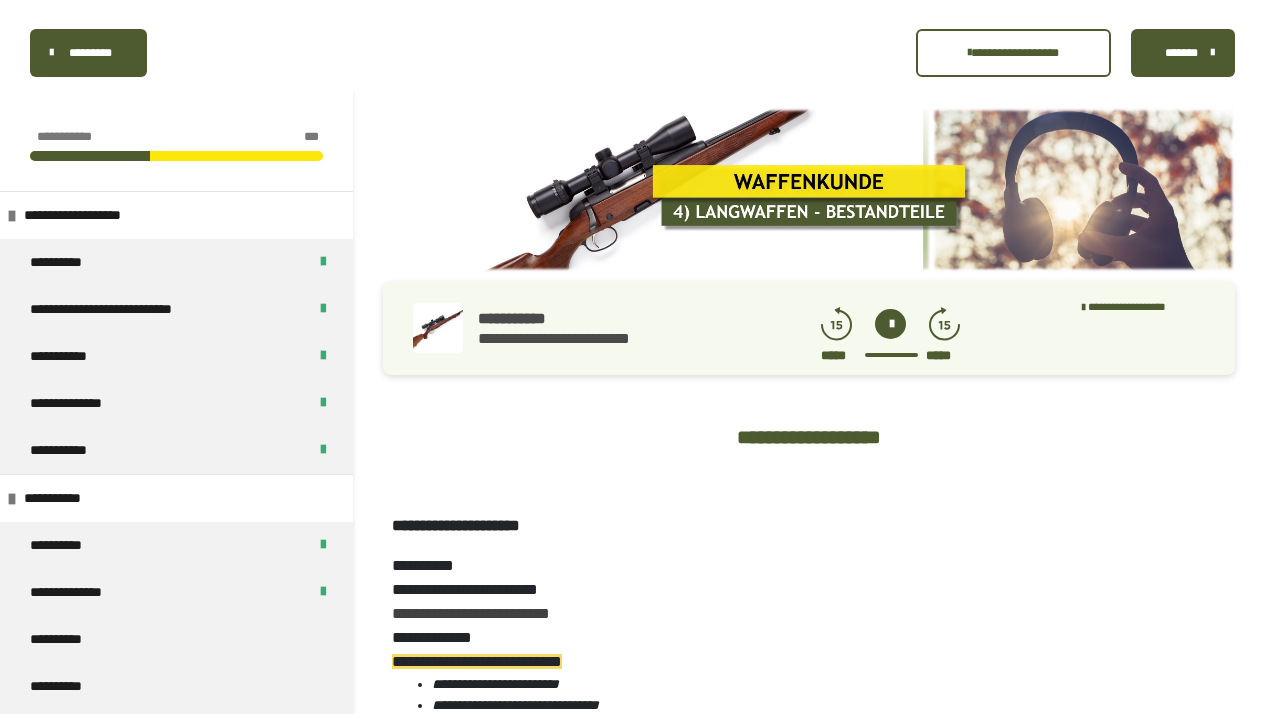 click on "*******" at bounding box center [1181, 53] 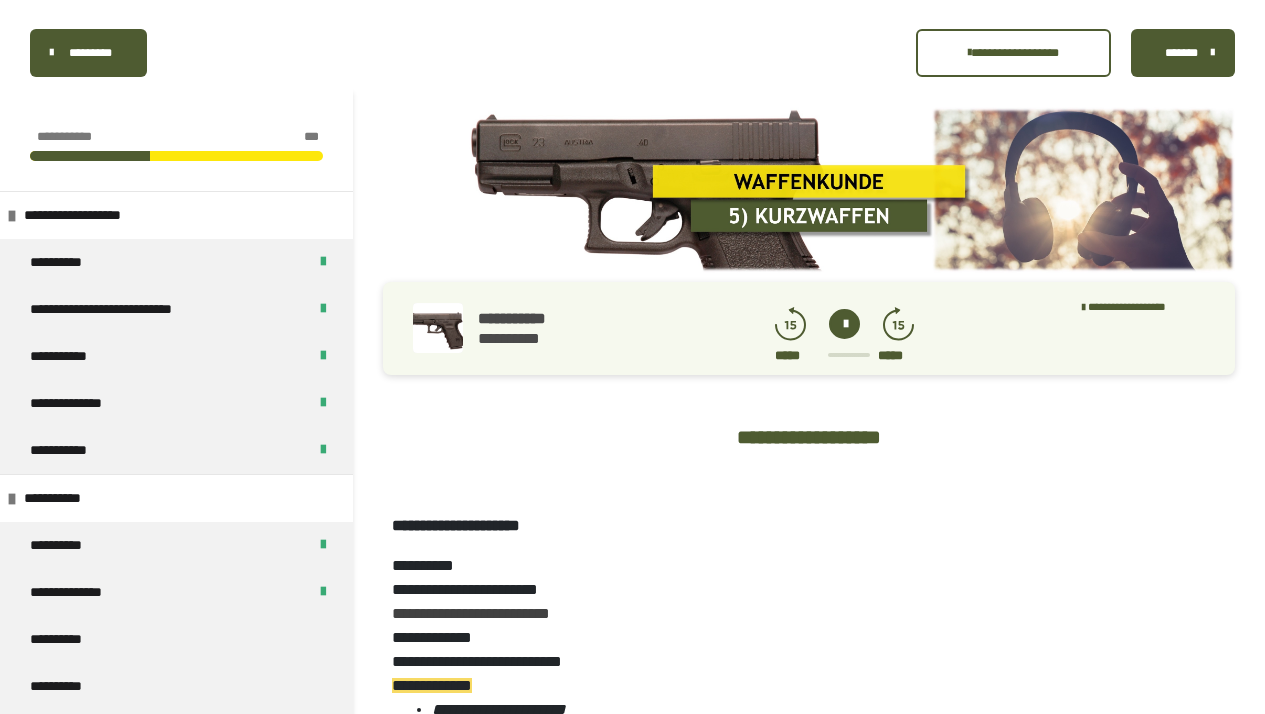 click at bounding box center (844, 324) 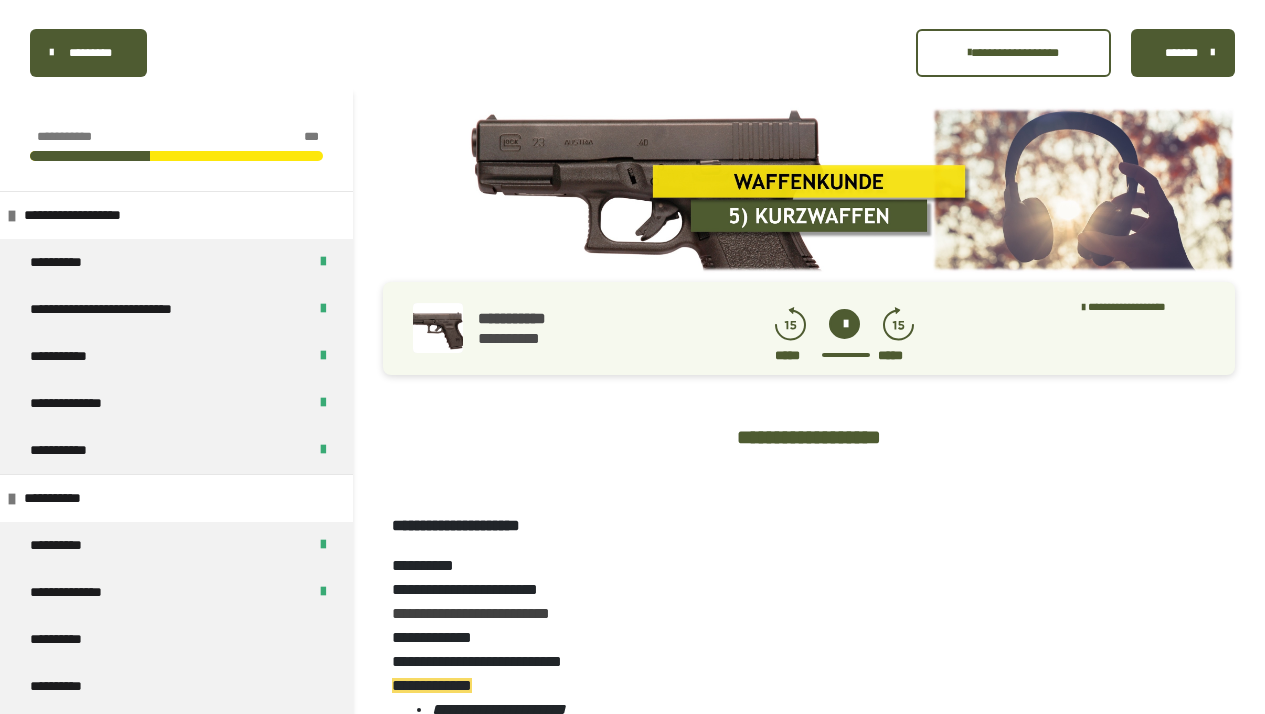 click on "*******" at bounding box center (1181, 53) 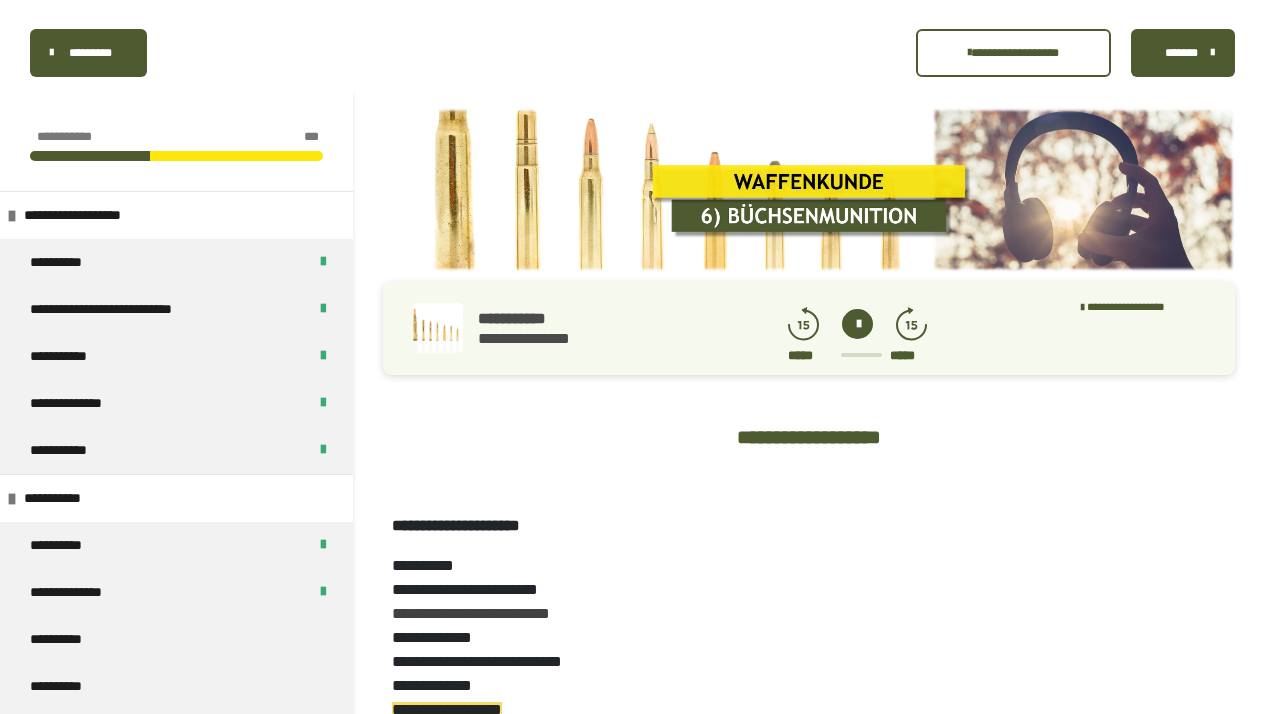 click at bounding box center [857, 324] 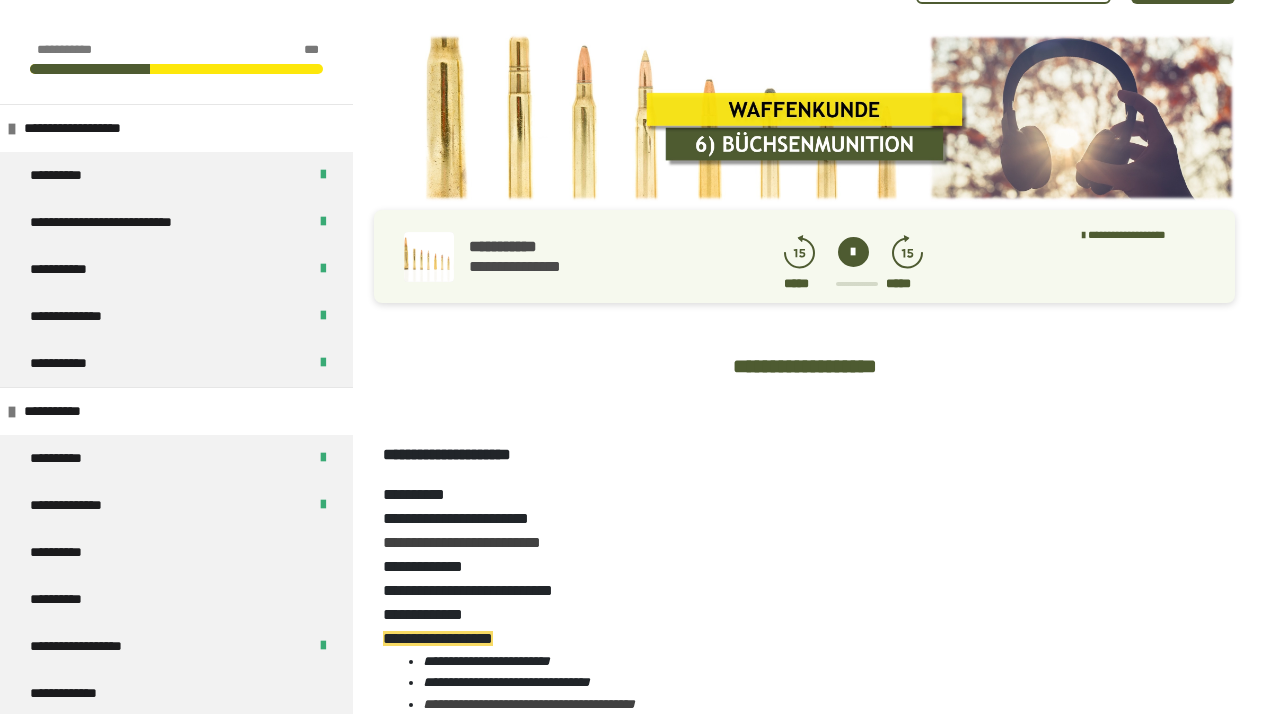 scroll, scrollTop: 355, scrollLeft: 0, axis: vertical 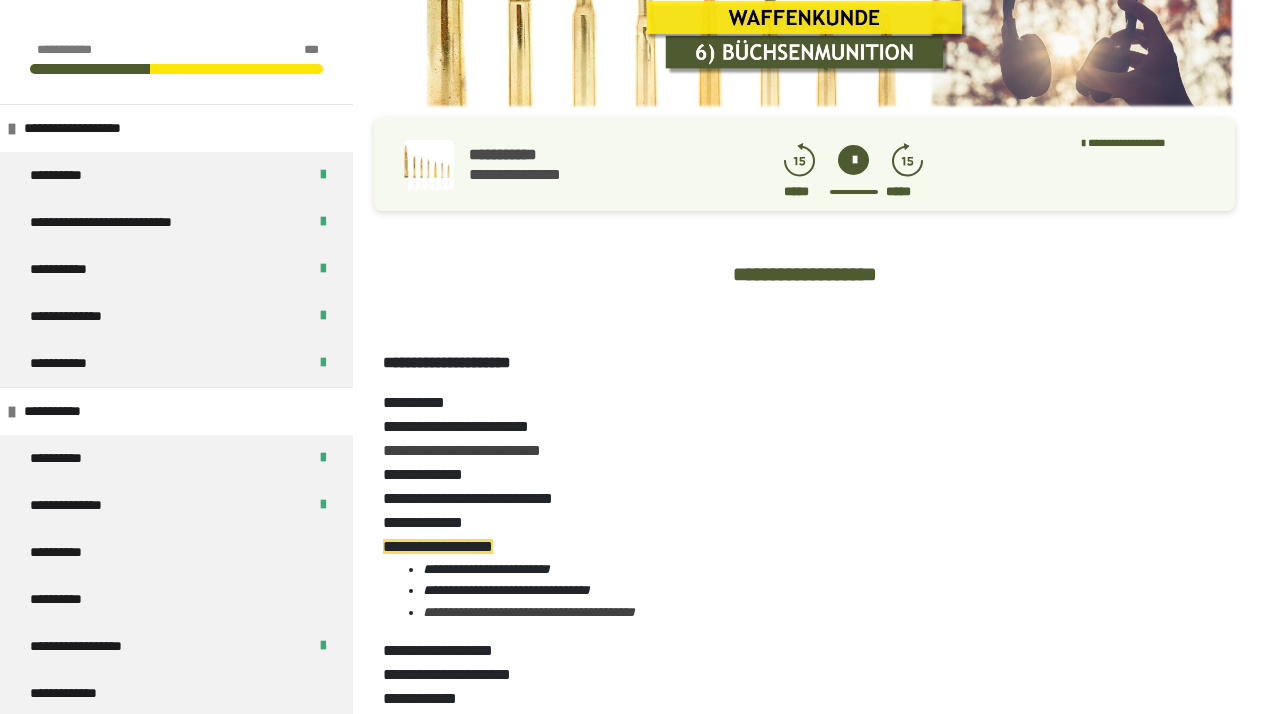 click at bounding box center (854, 192) 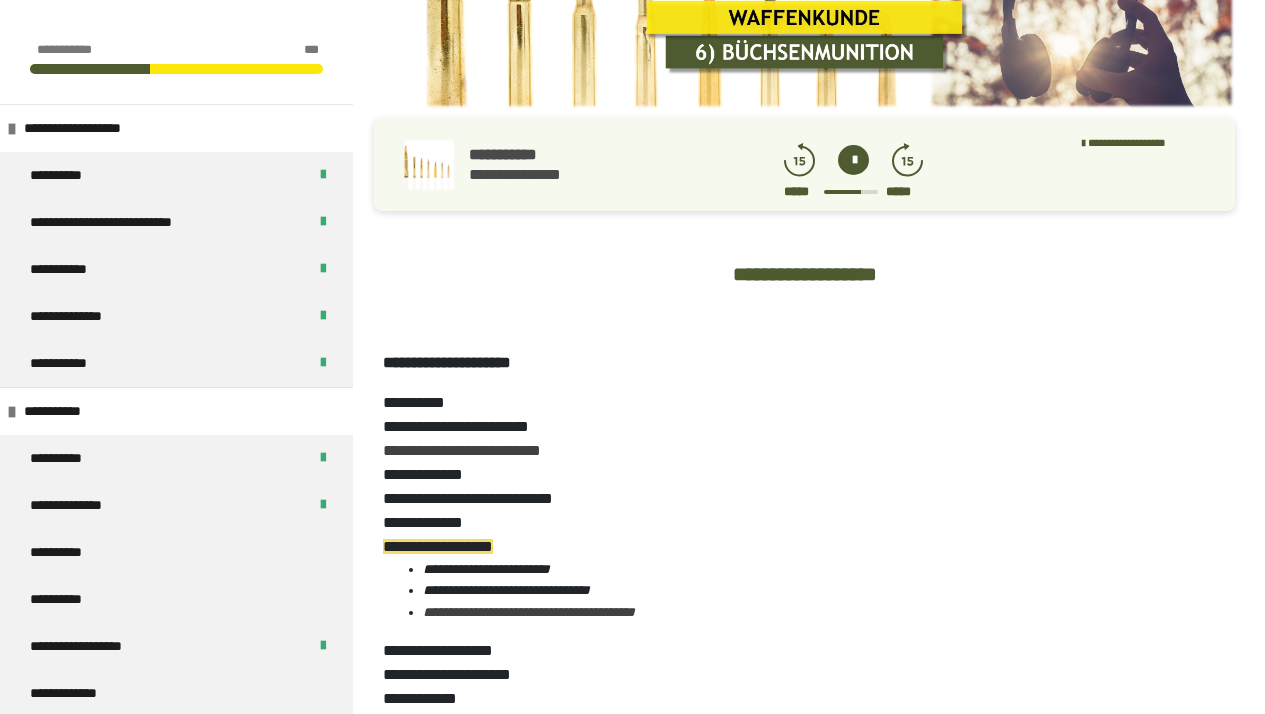 click at bounding box center [853, 160] 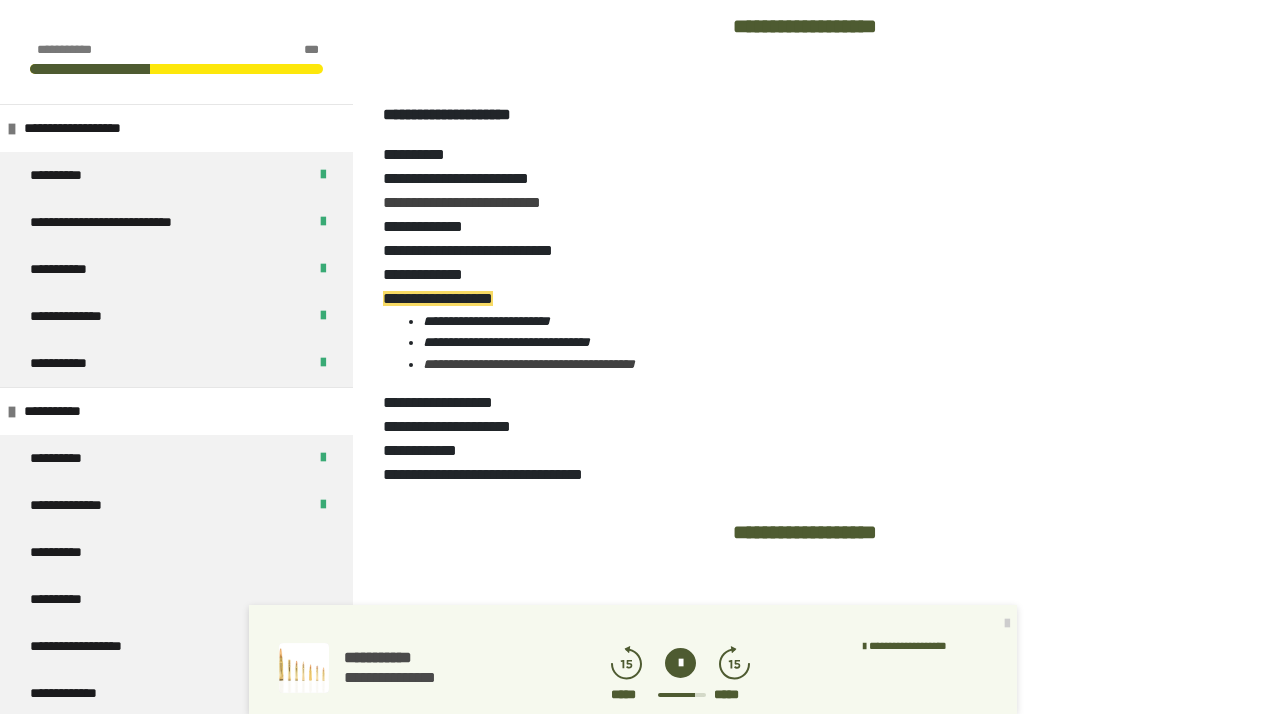 scroll, scrollTop: 479, scrollLeft: 0, axis: vertical 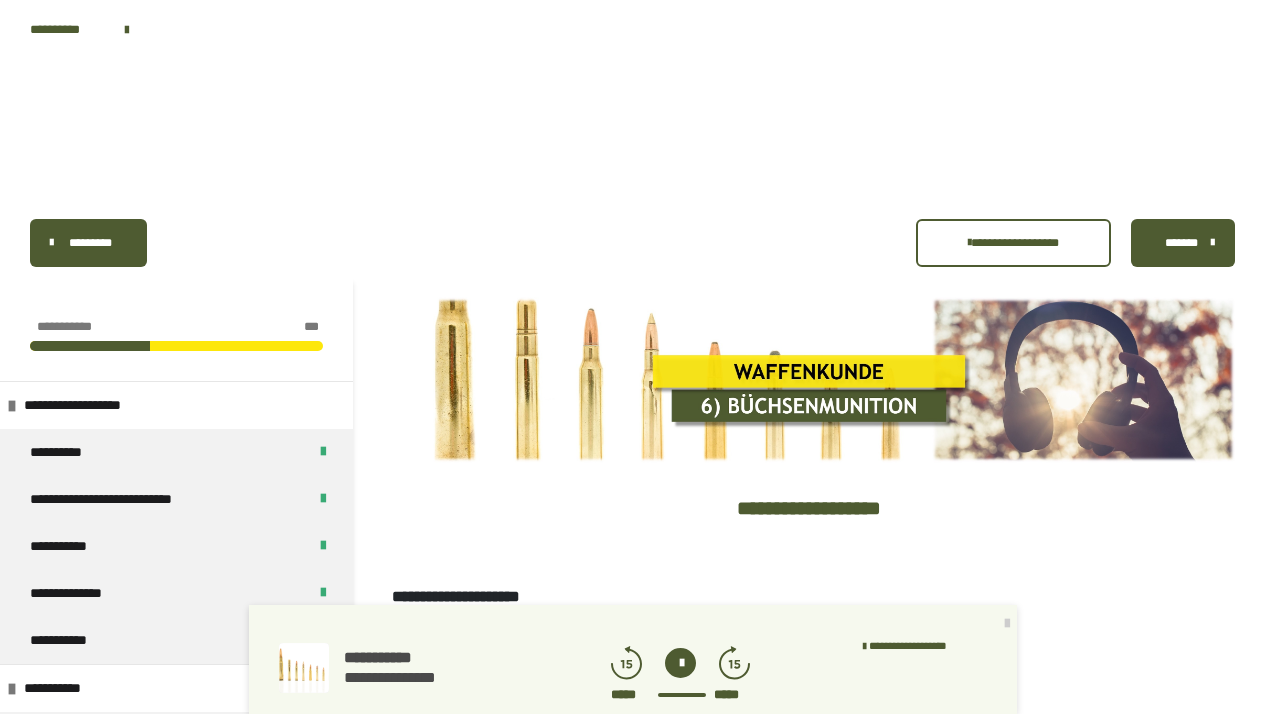 click on "*******" at bounding box center [1183, 243] 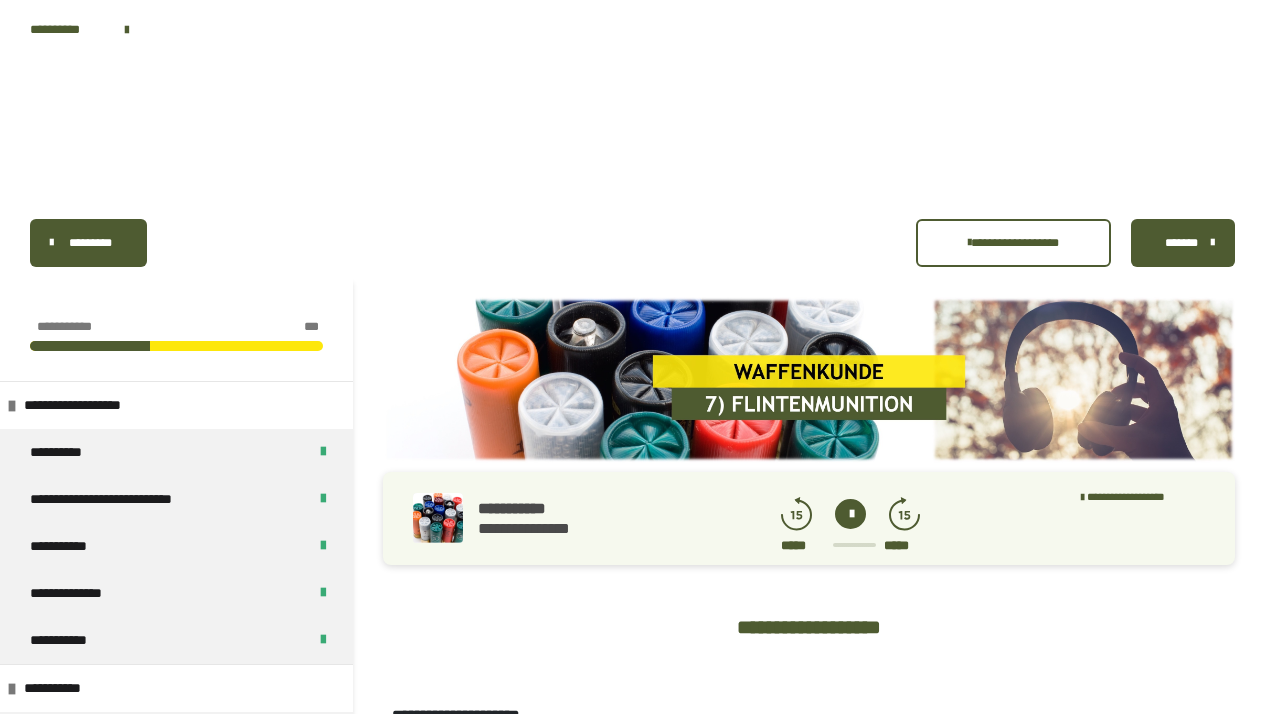click at bounding box center [850, 514] 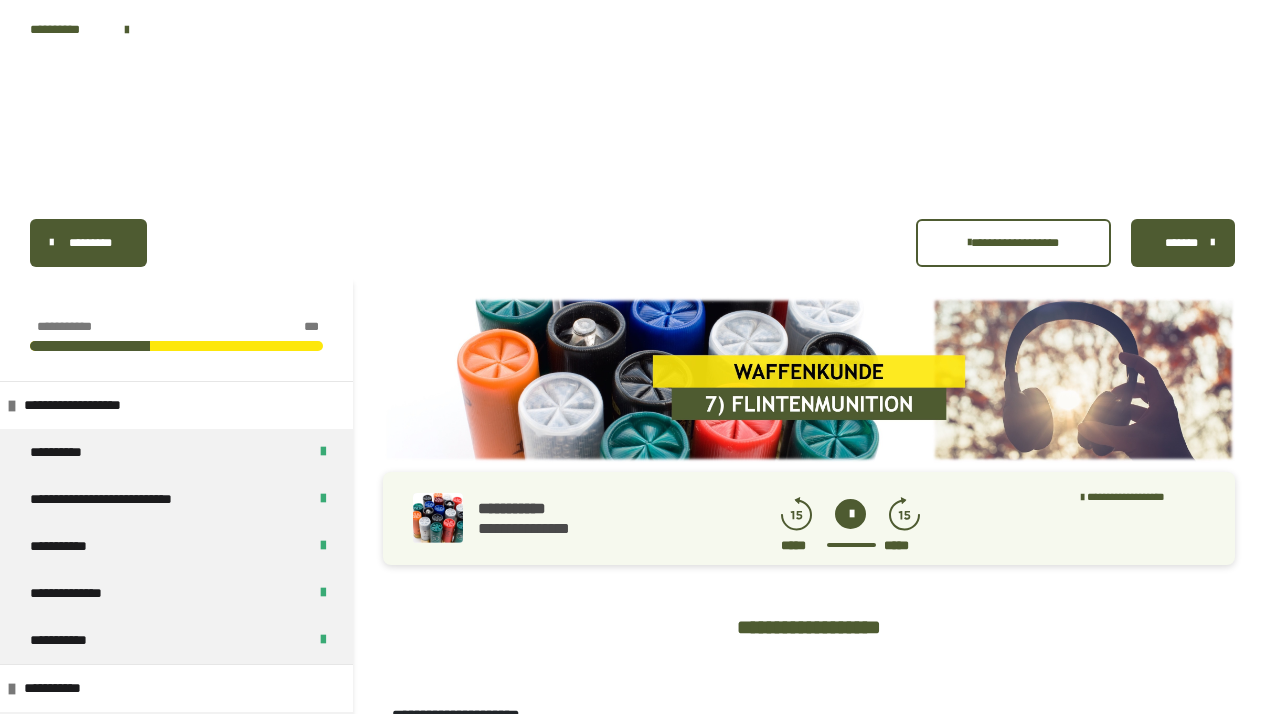 click on "*******" at bounding box center (1181, 243) 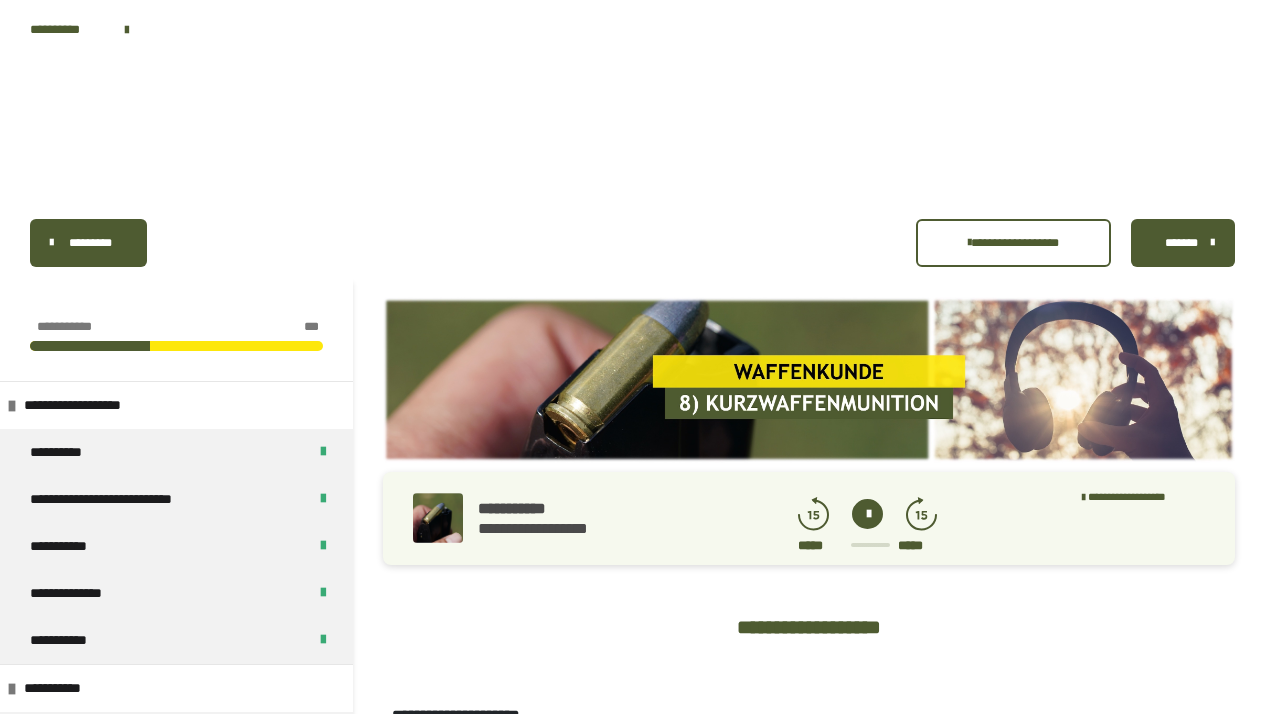 click at bounding box center [867, 514] 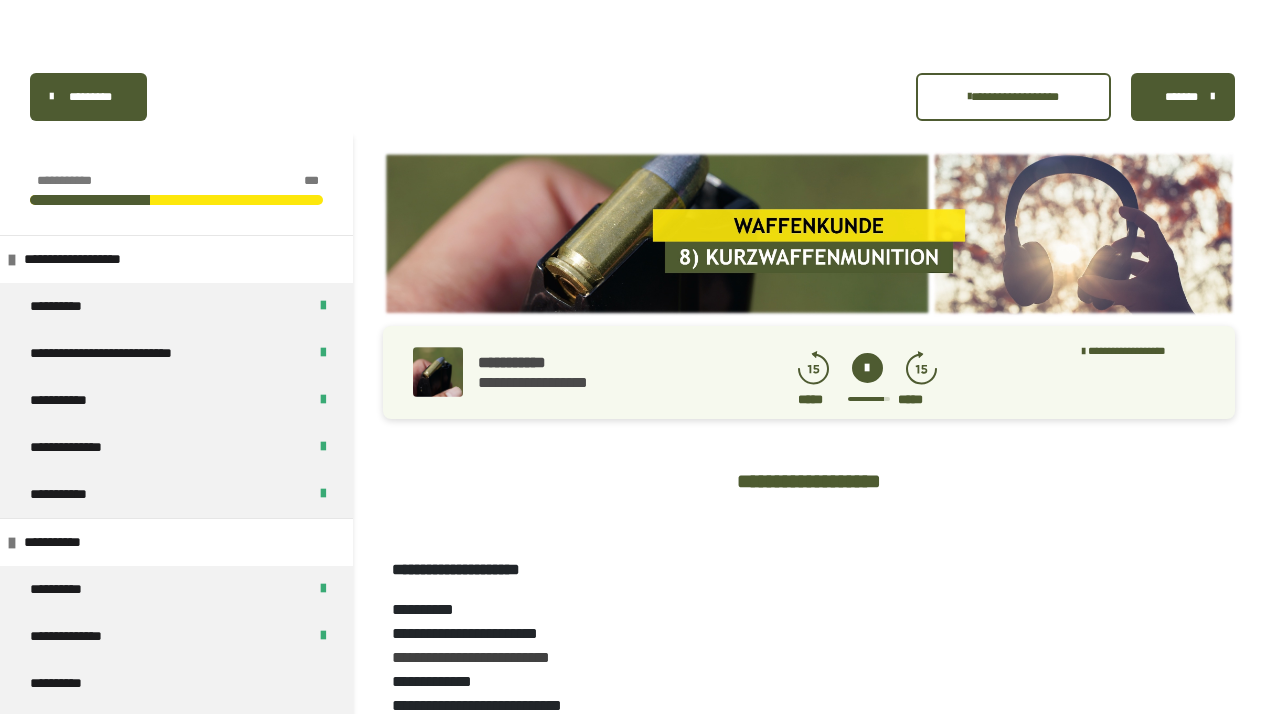 scroll, scrollTop: 146, scrollLeft: 0, axis: vertical 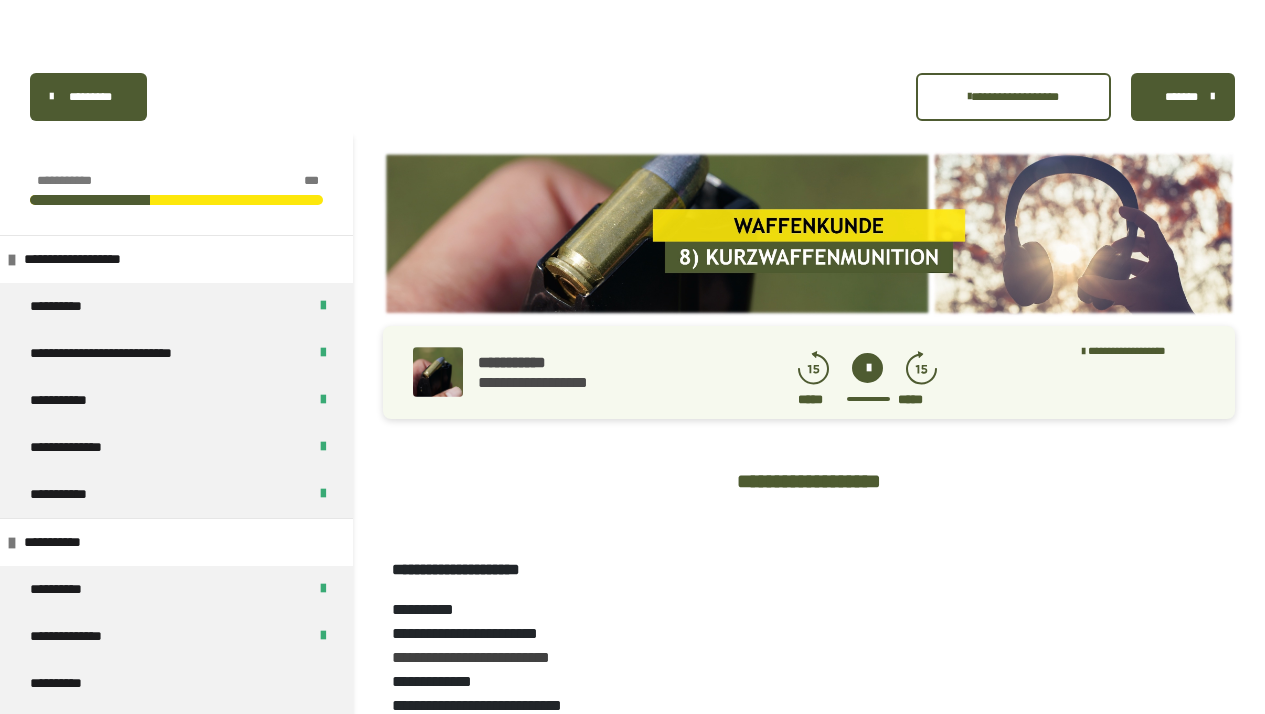 click on "*******" at bounding box center [1181, 97] 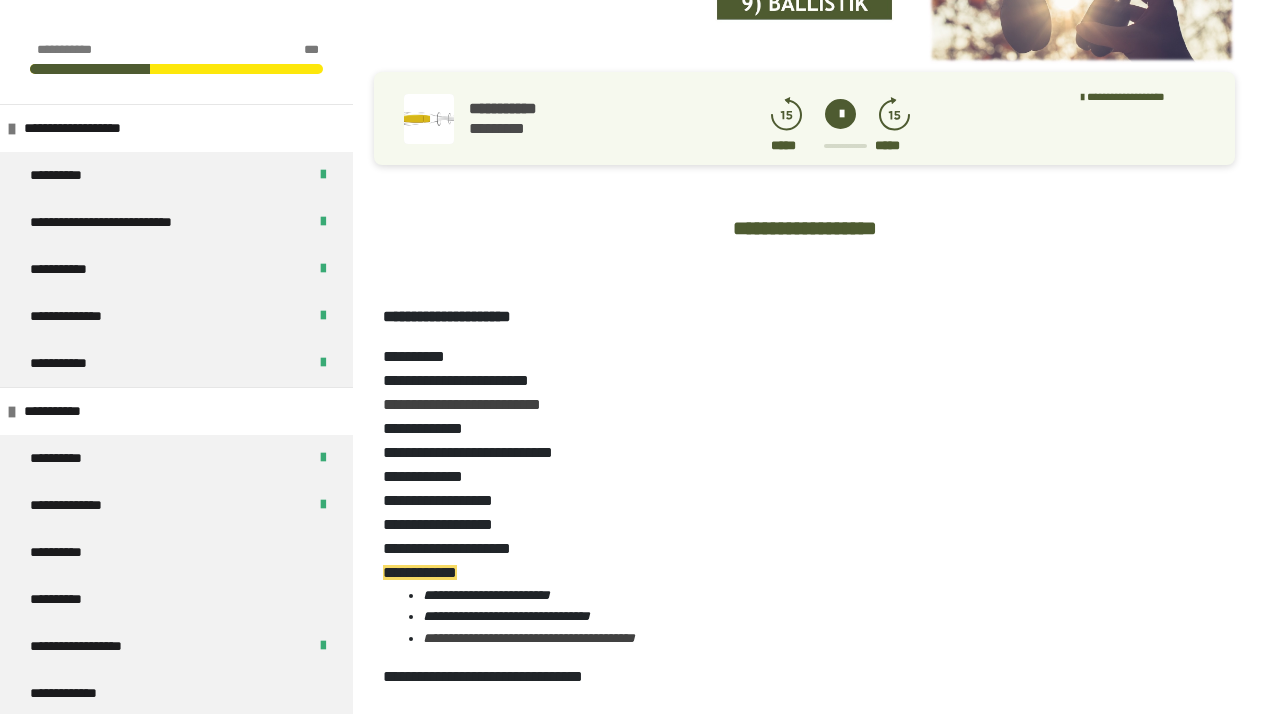 scroll, scrollTop: 398, scrollLeft: 0, axis: vertical 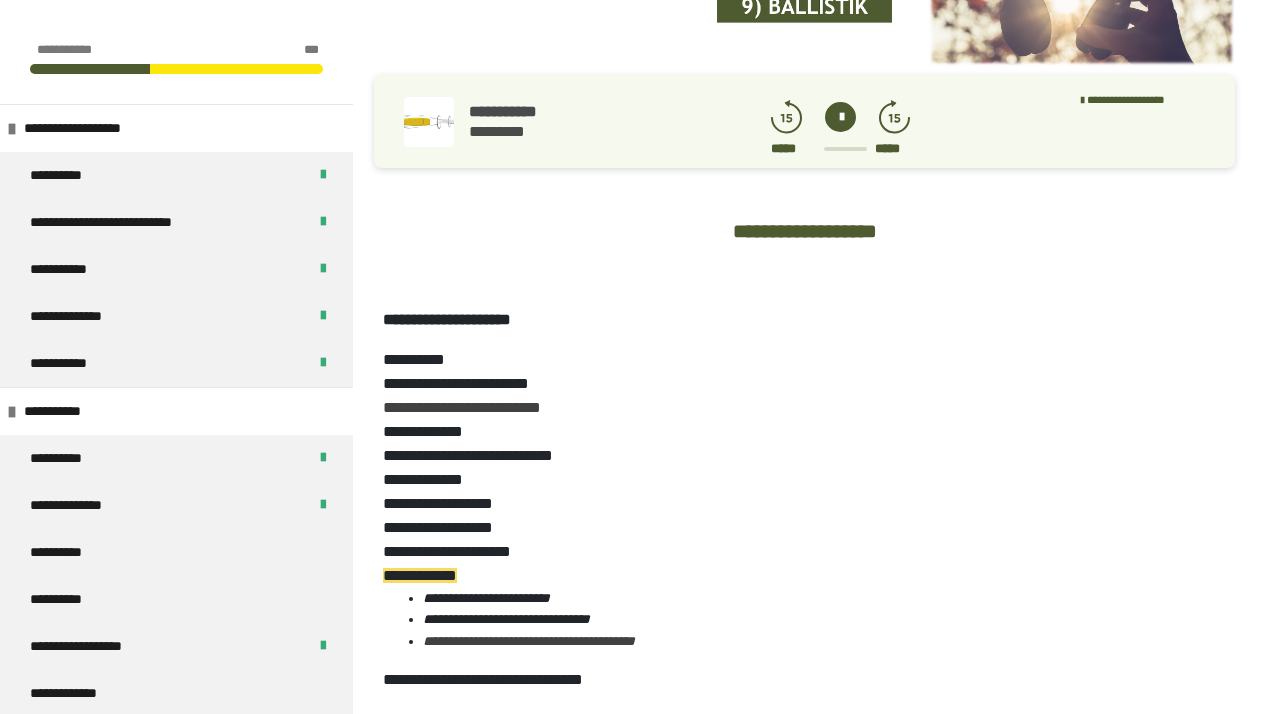 click at bounding box center (840, 117) 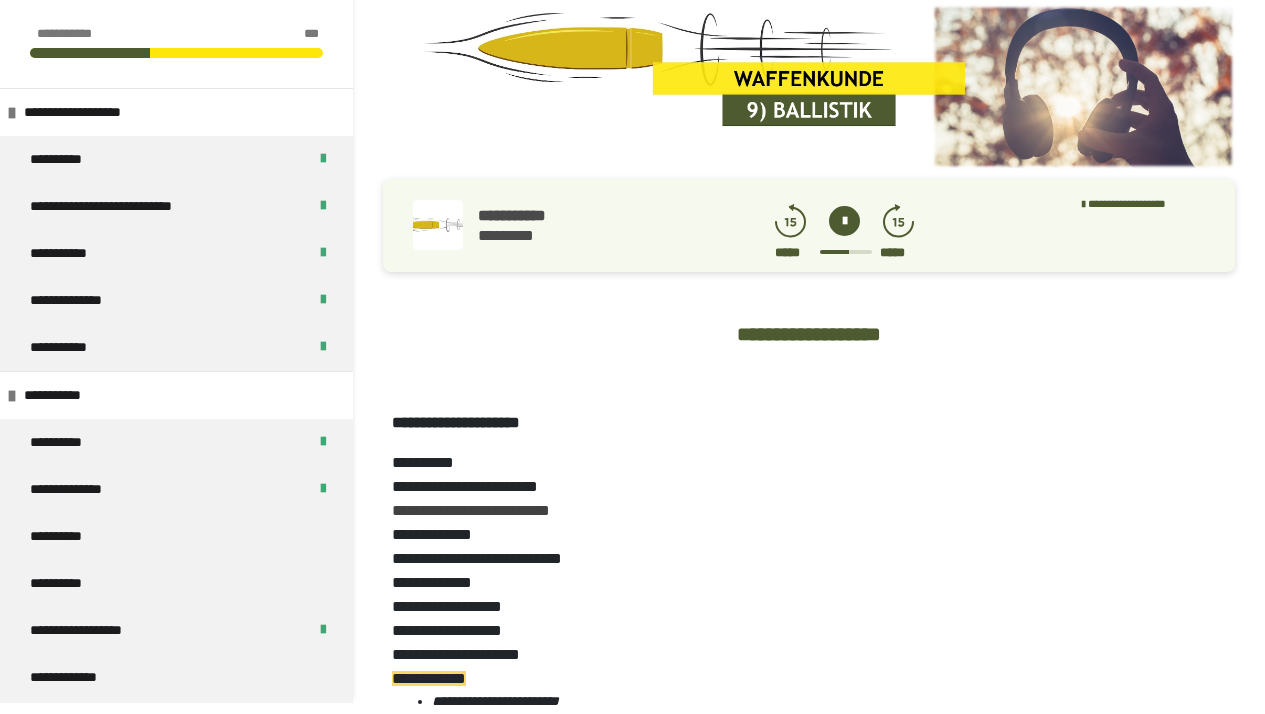 scroll, scrollTop: 198, scrollLeft: 0, axis: vertical 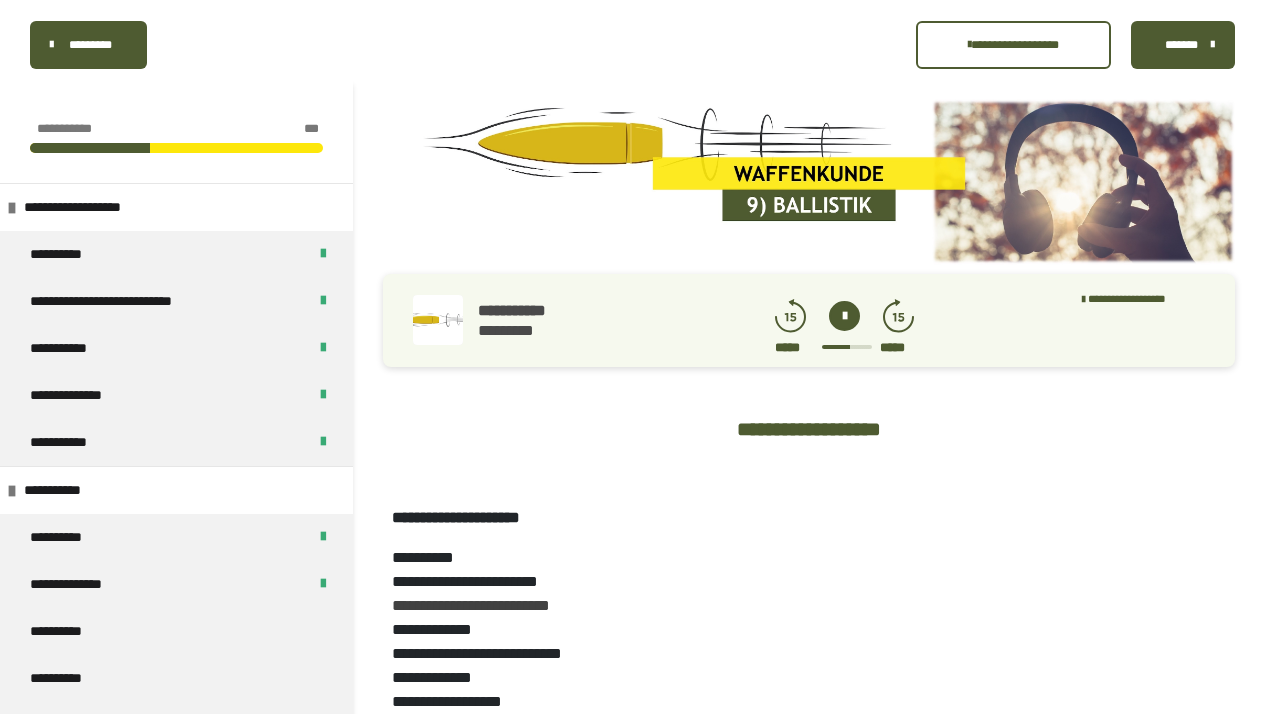 click on "*******" at bounding box center [1181, 45] 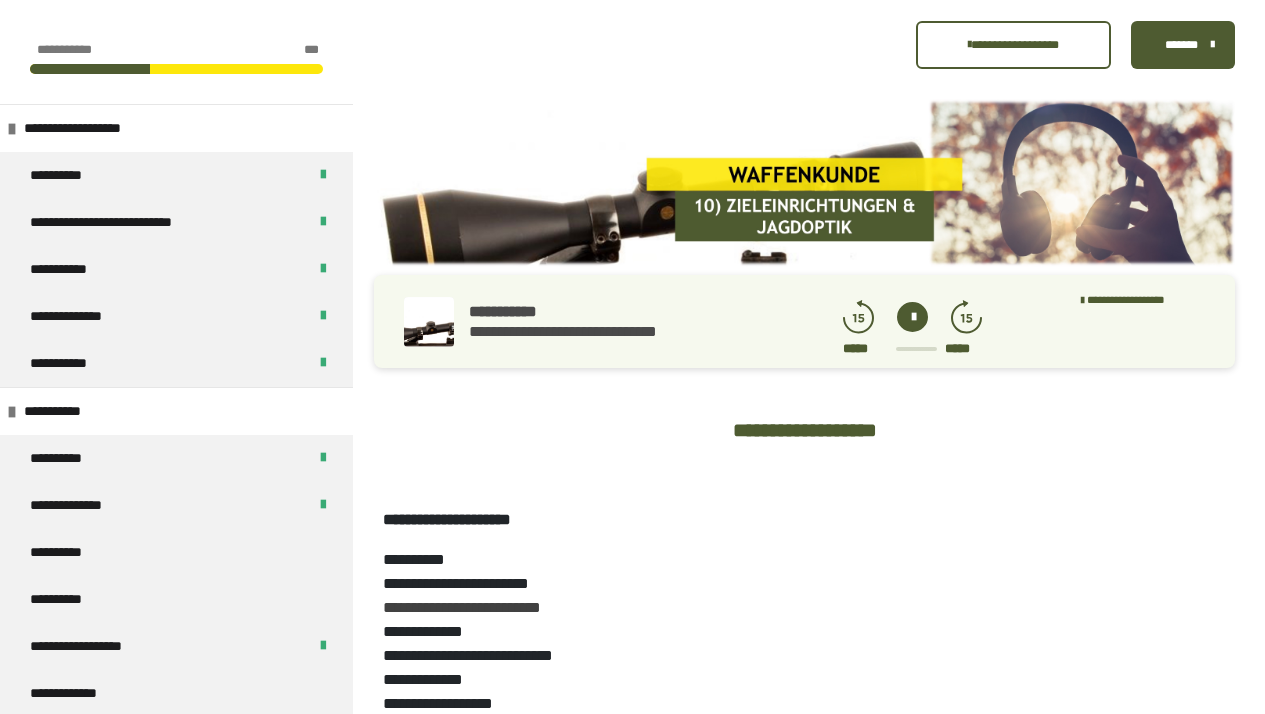 scroll, scrollTop: 354, scrollLeft: 0, axis: vertical 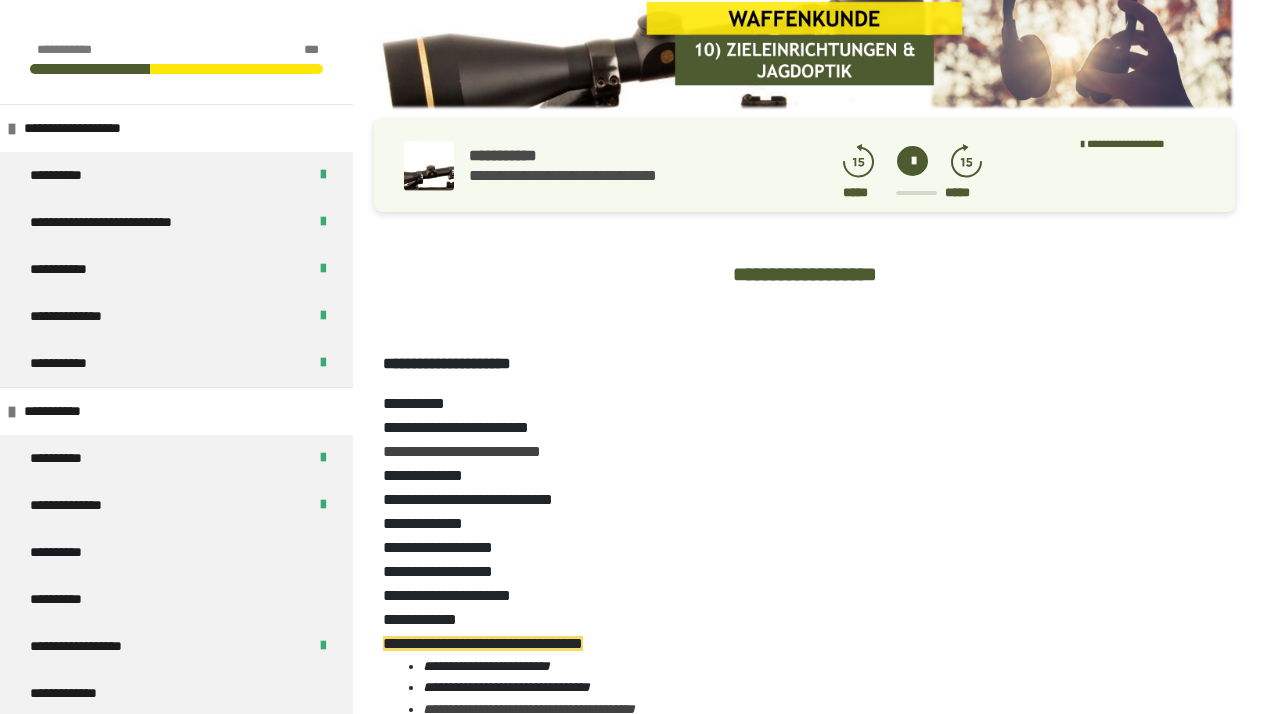 click at bounding box center (912, 161) 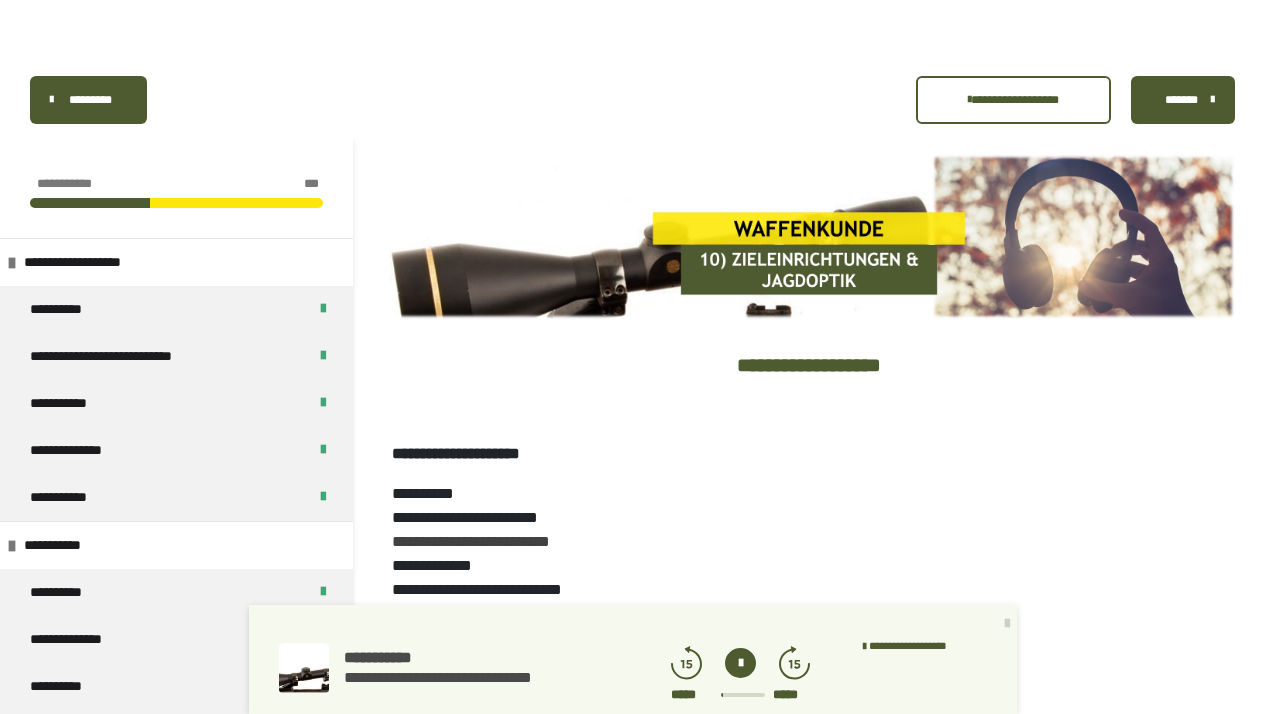 scroll, scrollTop: 145, scrollLeft: 0, axis: vertical 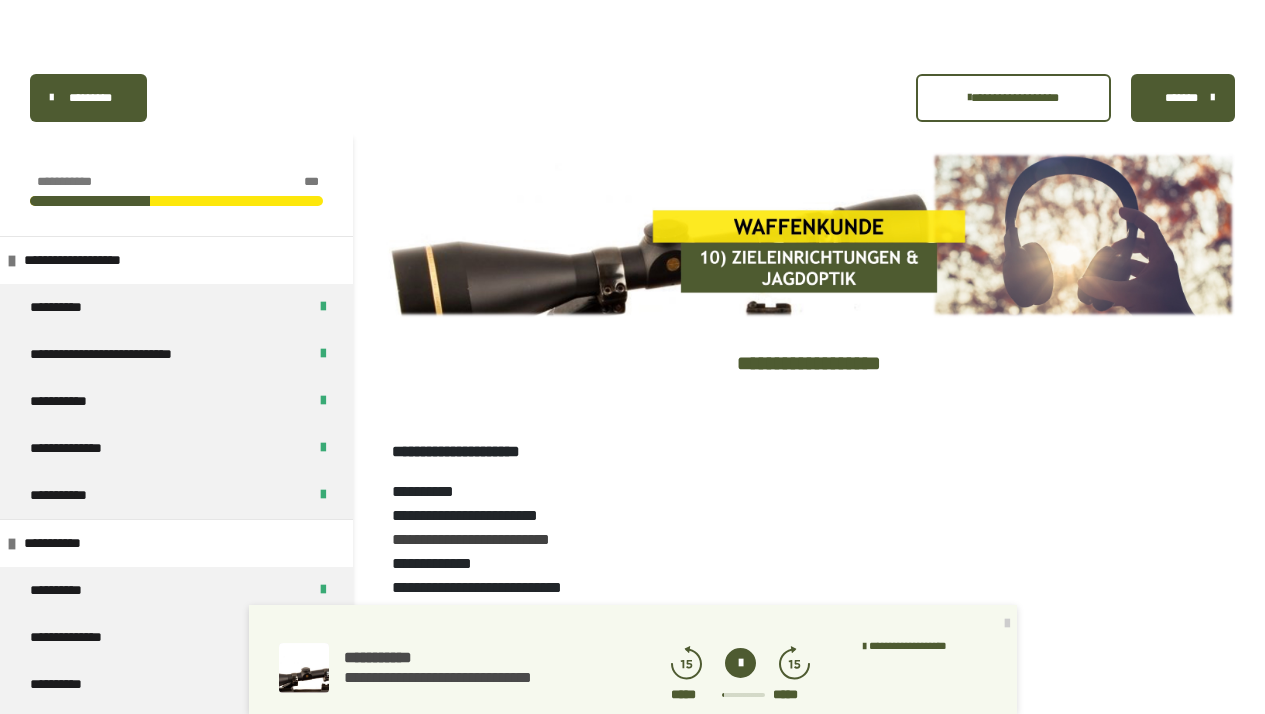 click on "*******" at bounding box center [1181, 98] 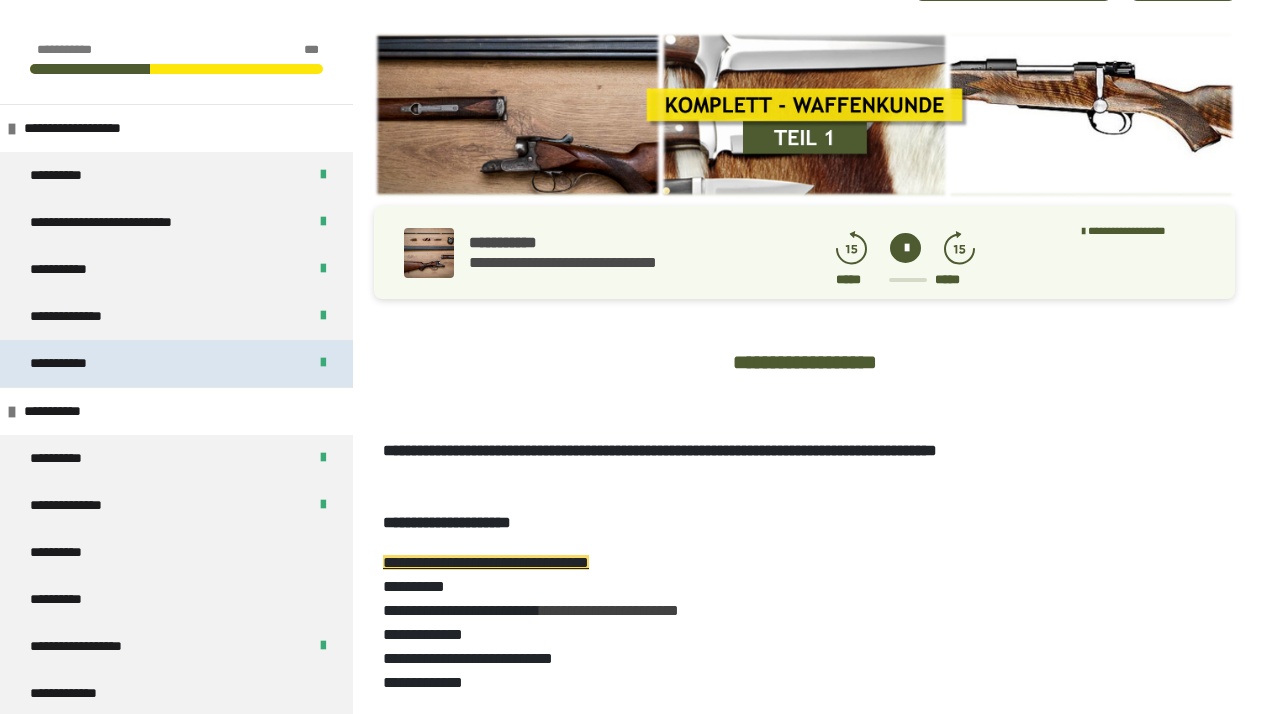 scroll, scrollTop: 585, scrollLeft: 0, axis: vertical 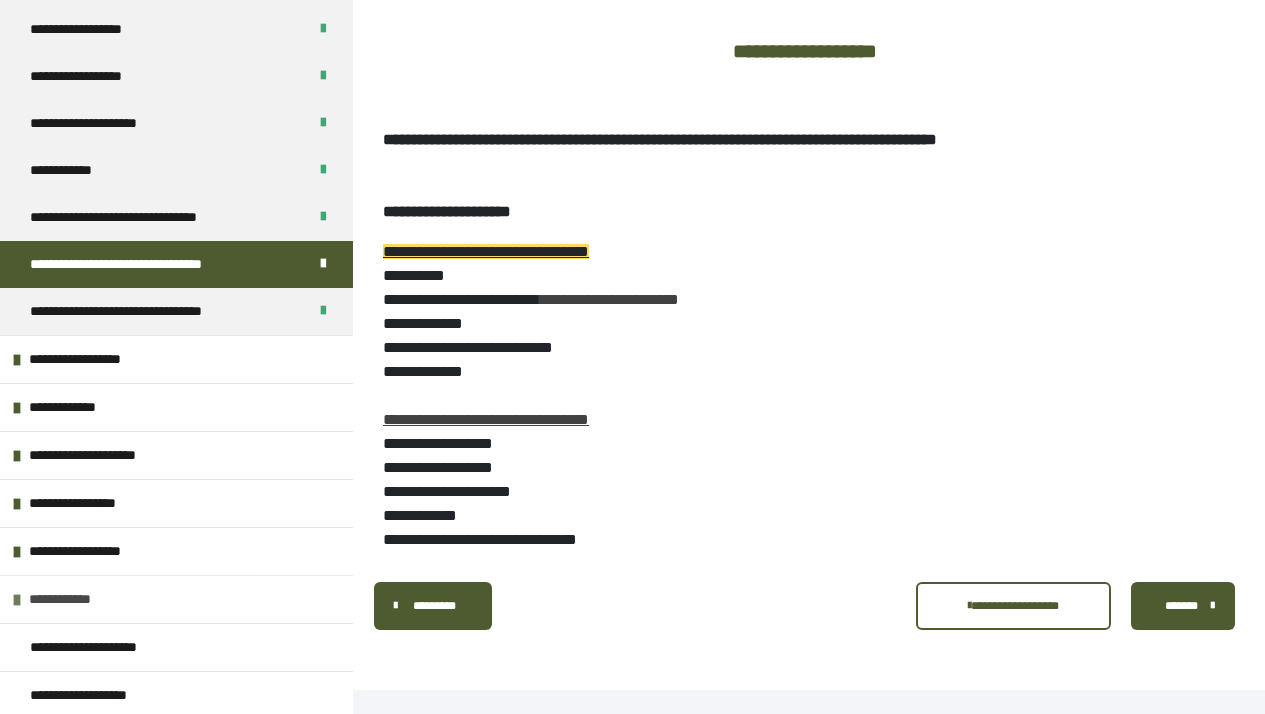 click on "**********" at bounding box center [73, 599] 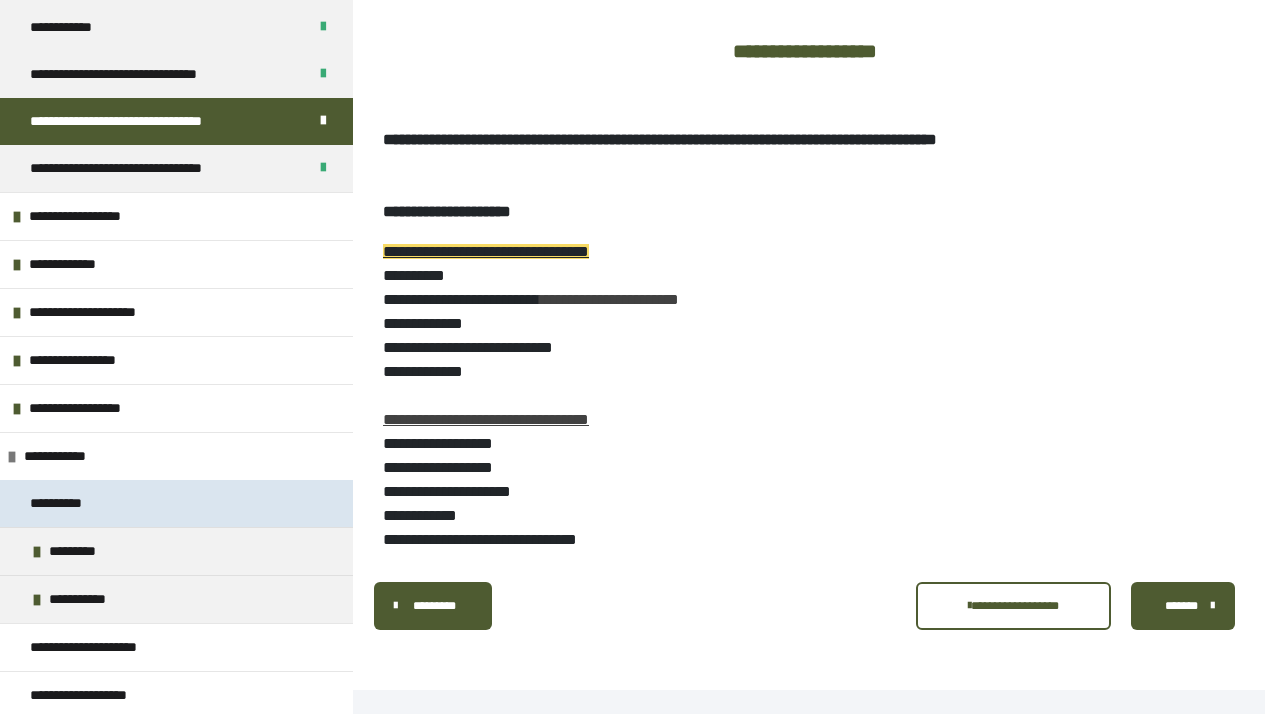 scroll, scrollTop: 2005, scrollLeft: 0, axis: vertical 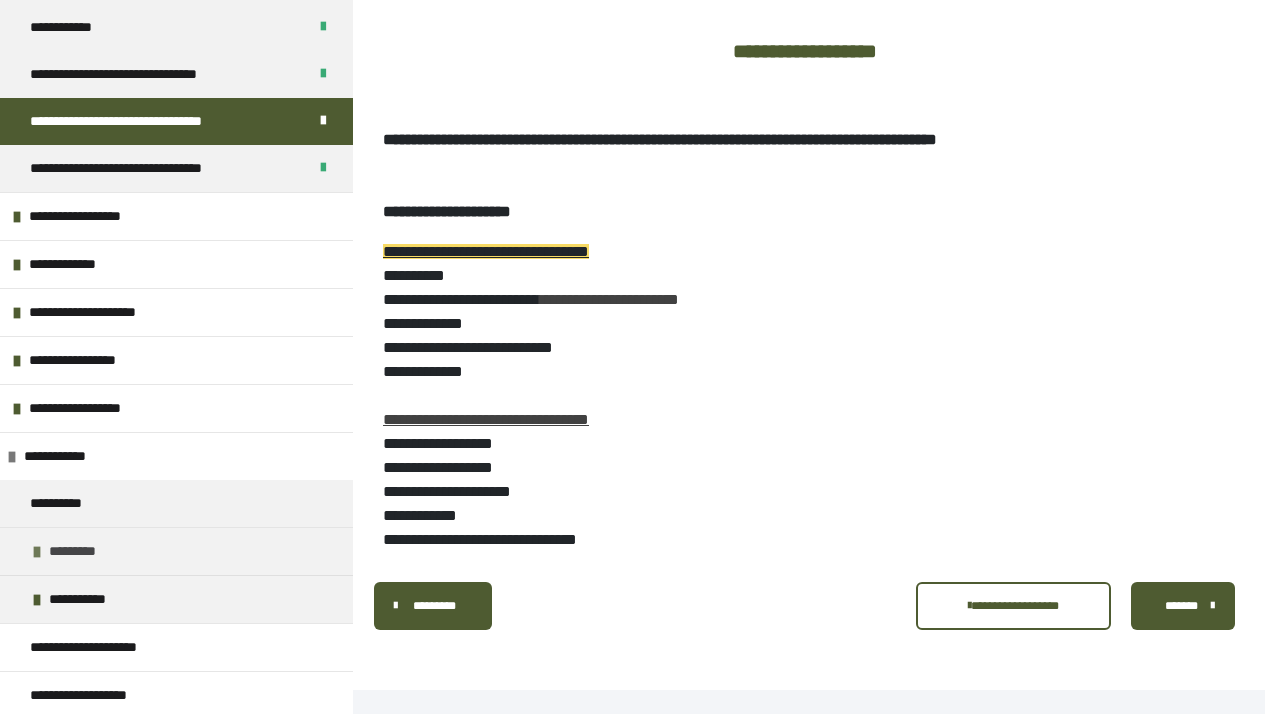 click on "*********" at bounding box center (84, 551) 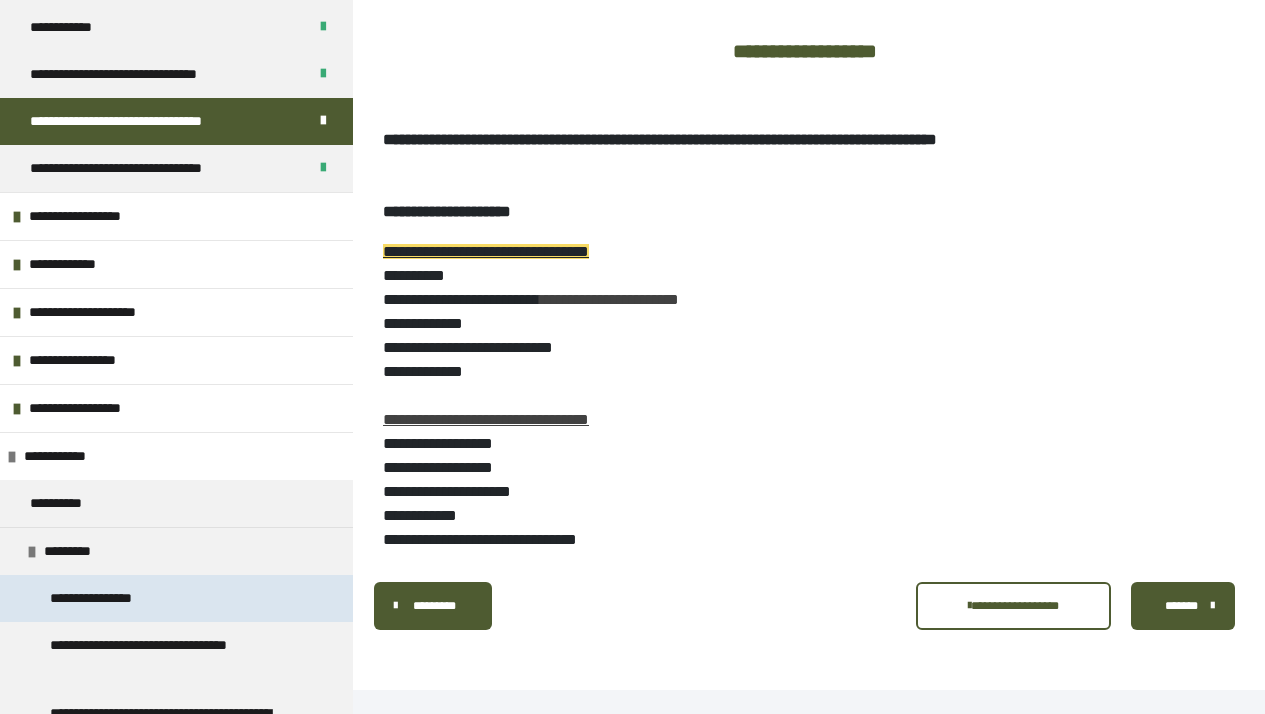 click on "**********" at bounding box center [107, 598] 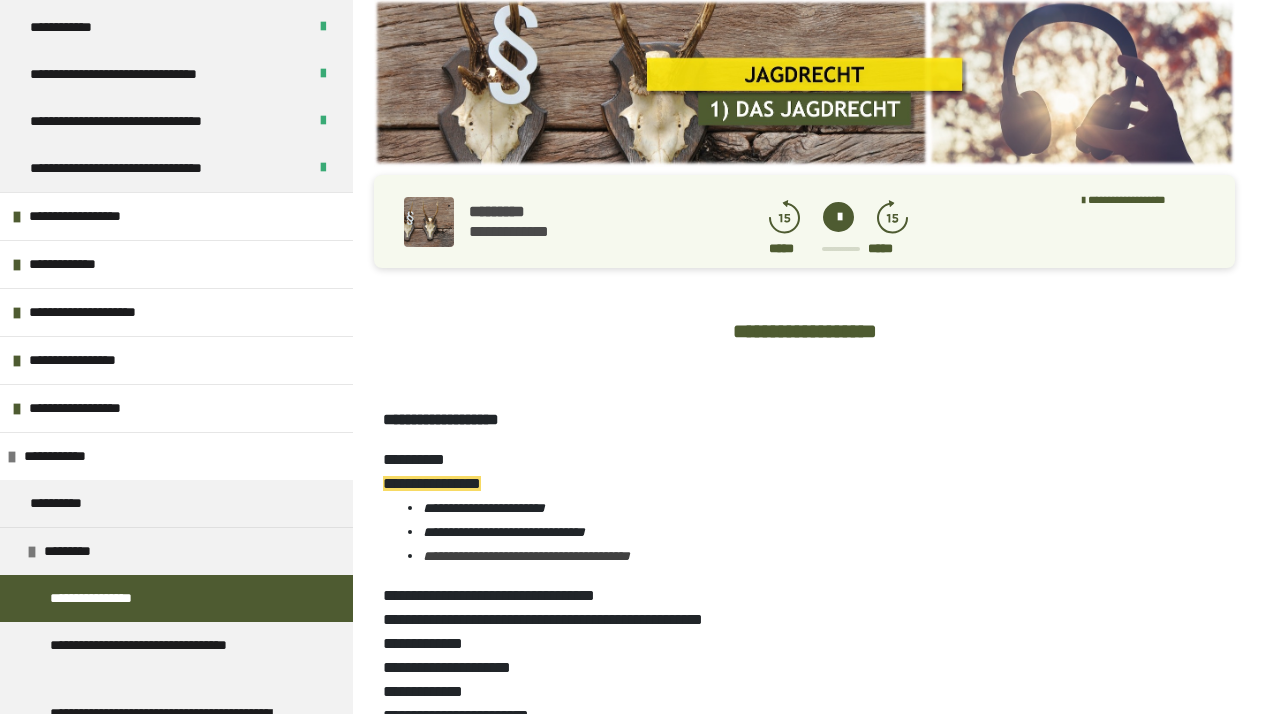 scroll, scrollTop: 302, scrollLeft: 0, axis: vertical 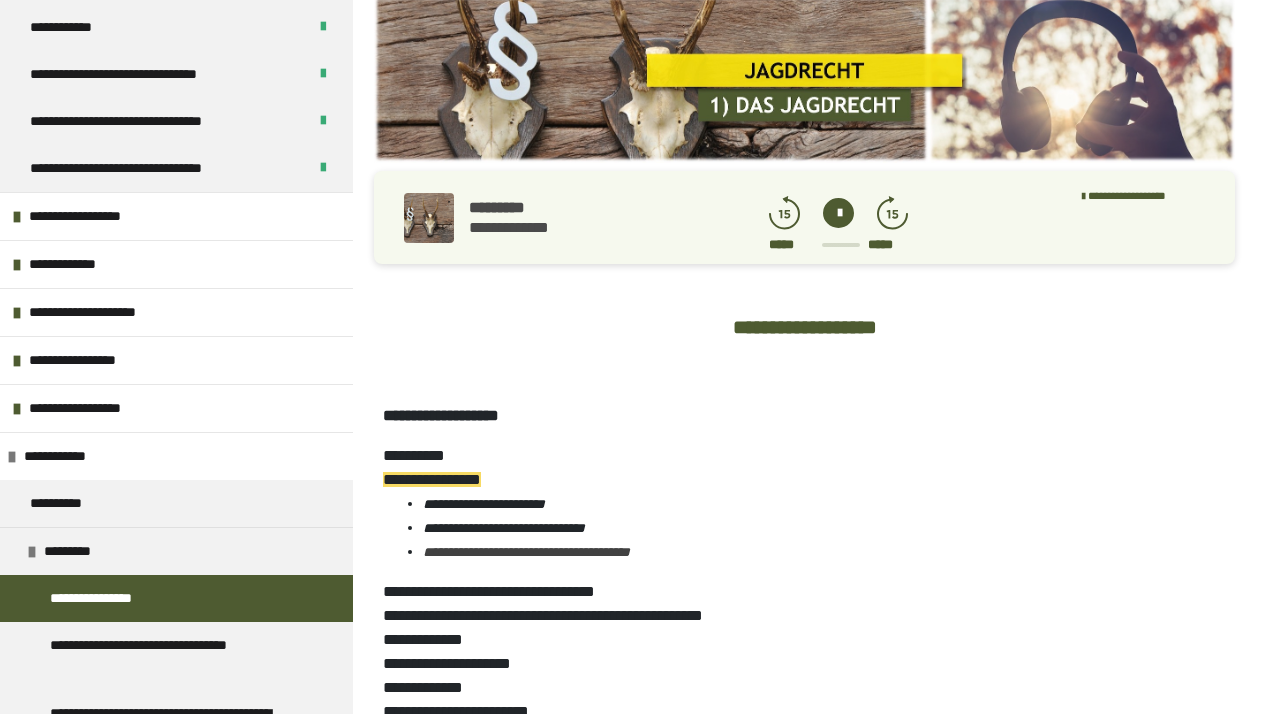 click at bounding box center [838, 213] 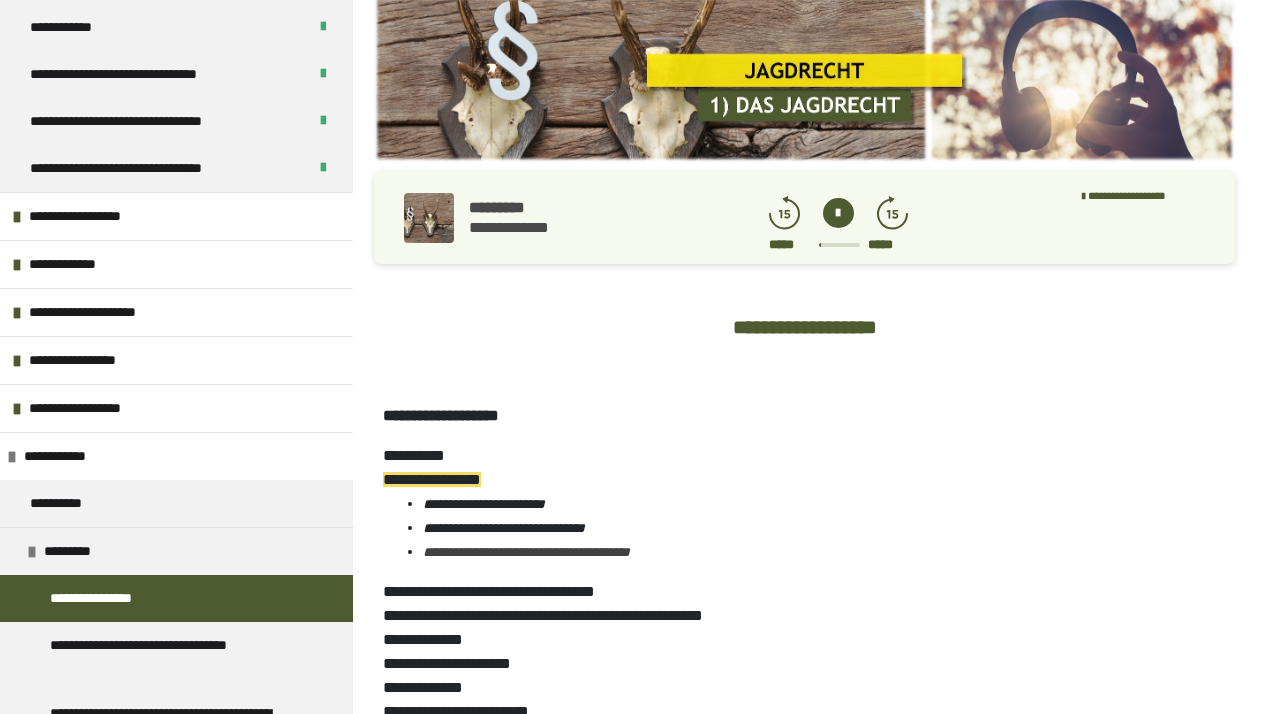 click at bounding box center [838, 213] 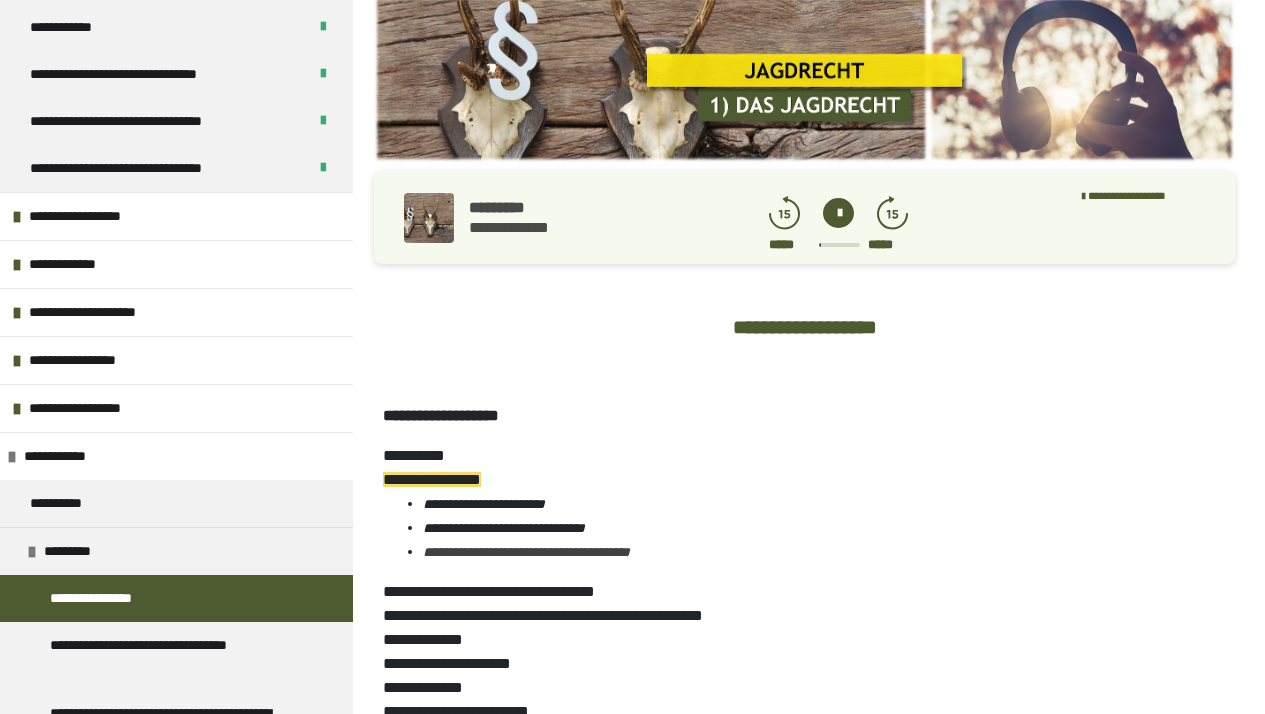 click at bounding box center (838, 213) 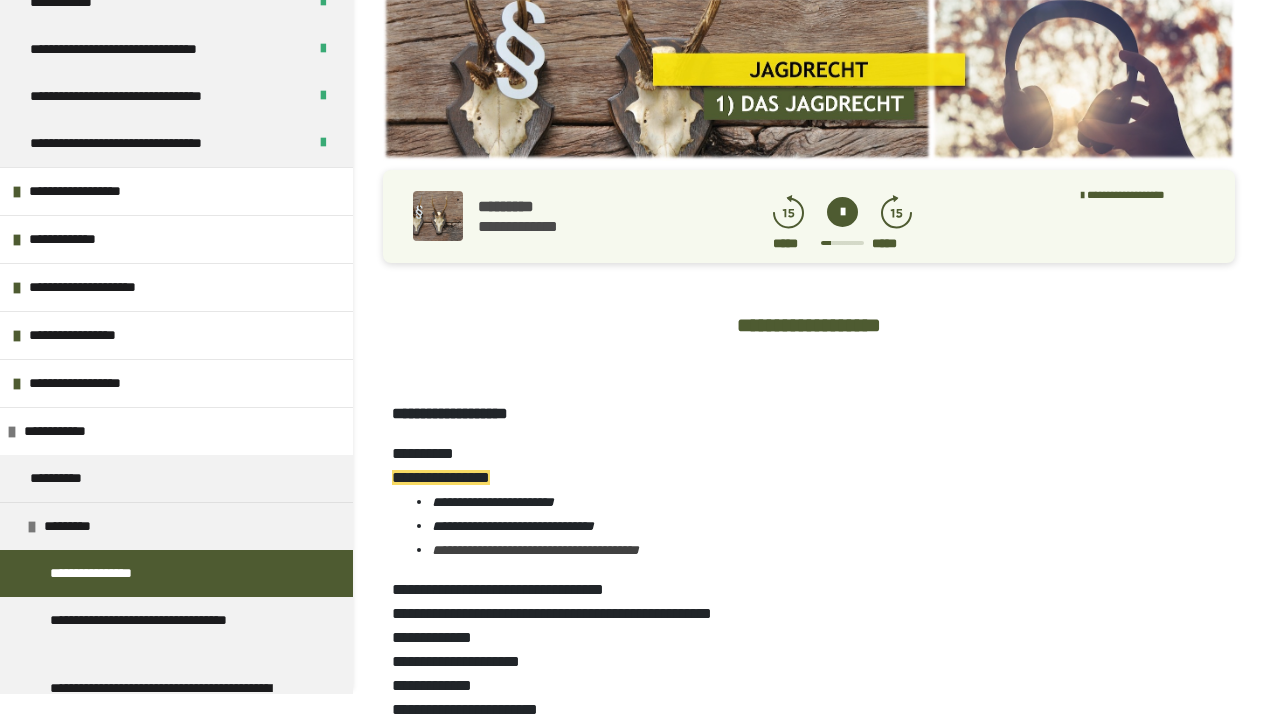 scroll, scrollTop: -10, scrollLeft: 0, axis: vertical 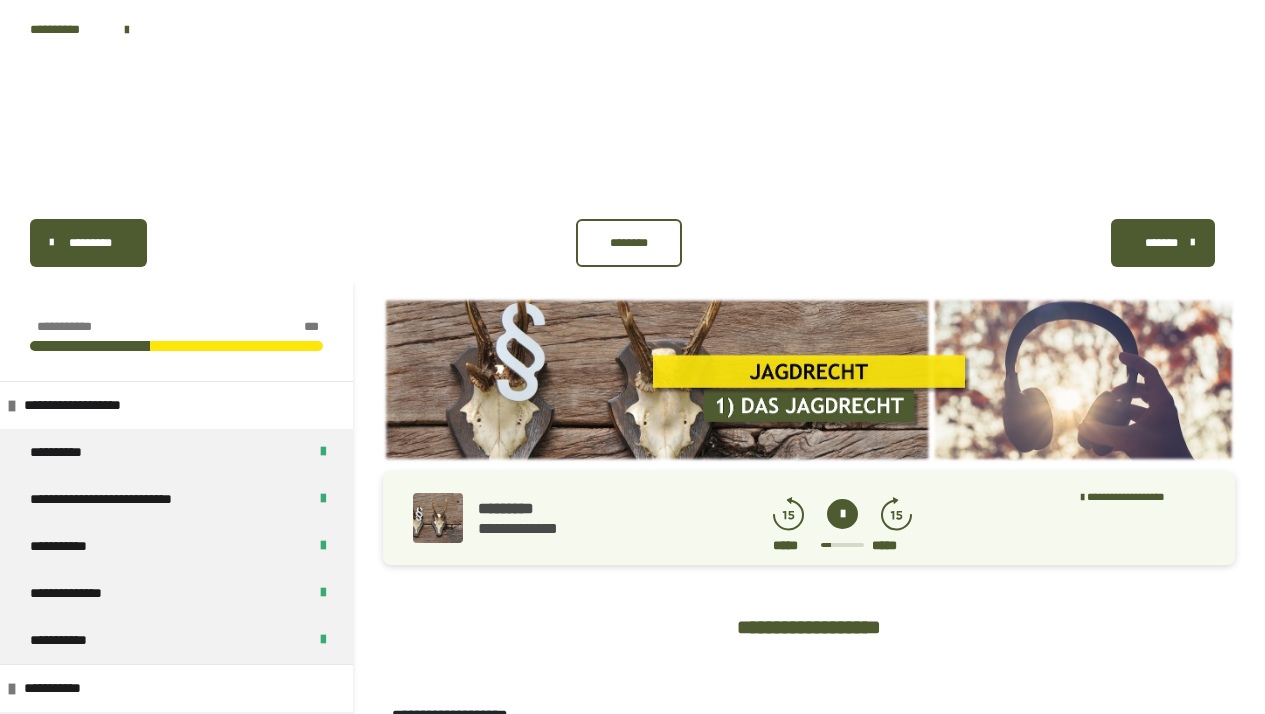 click on "*******" at bounding box center (1161, 243) 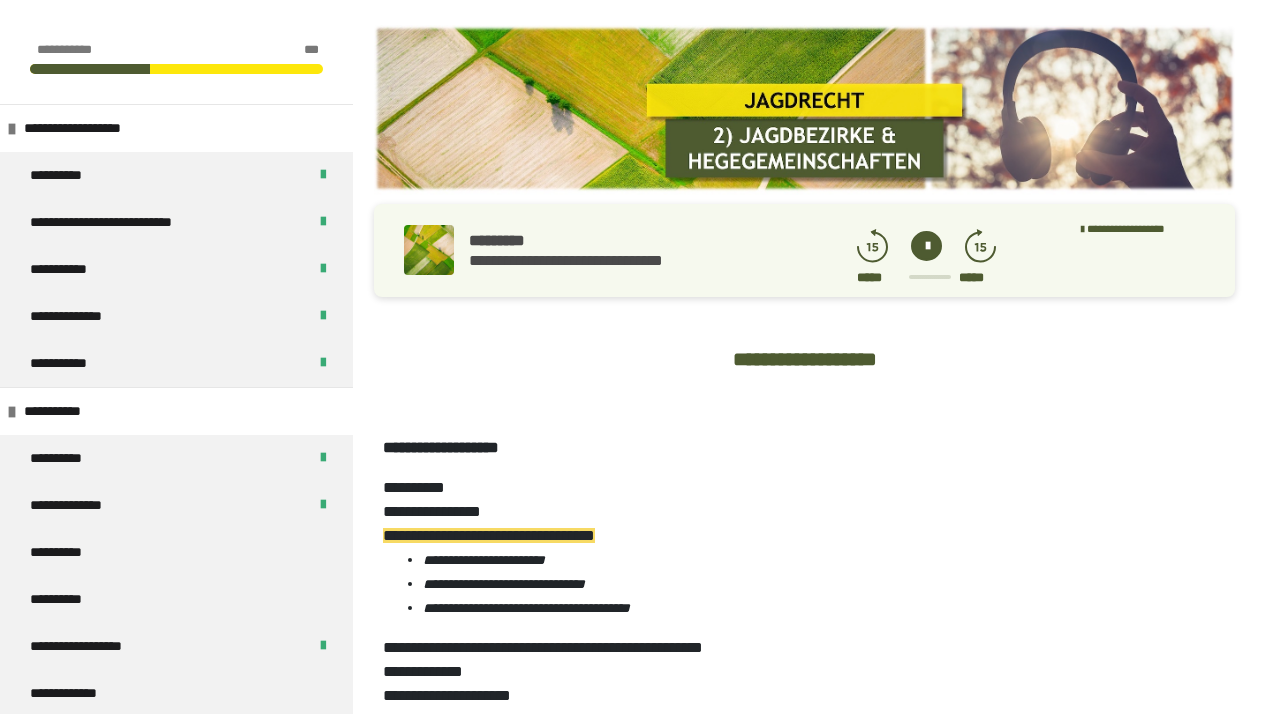 scroll, scrollTop: 392, scrollLeft: 0, axis: vertical 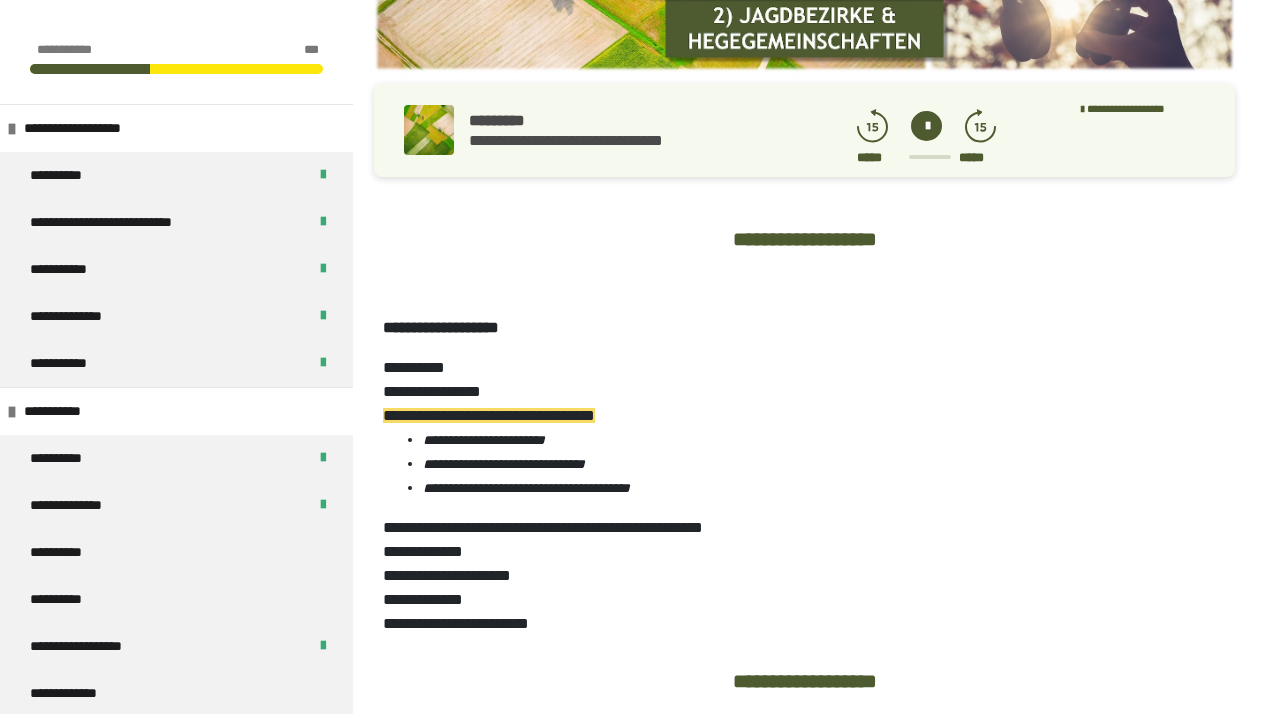 click at bounding box center (926, 126) 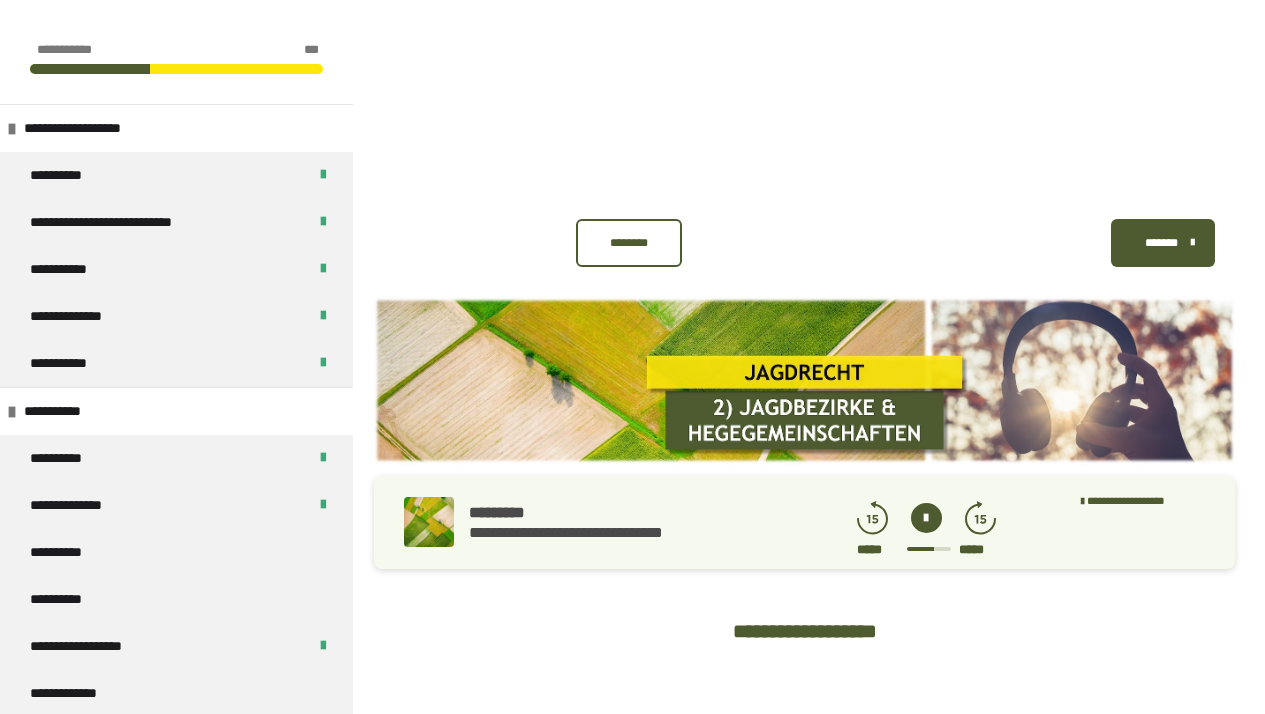 scroll, scrollTop: 392, scrollLeft: 0, axis: vertical 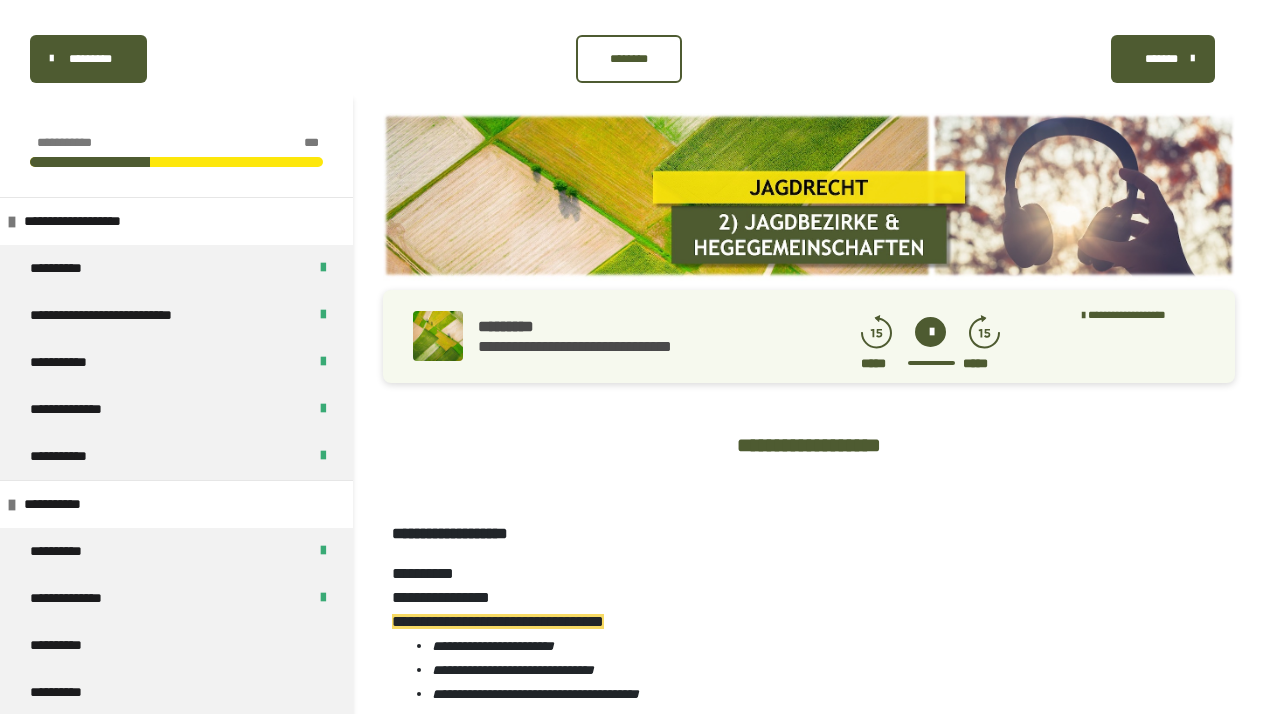 click on "*******" at bounding box center [1161, 59] 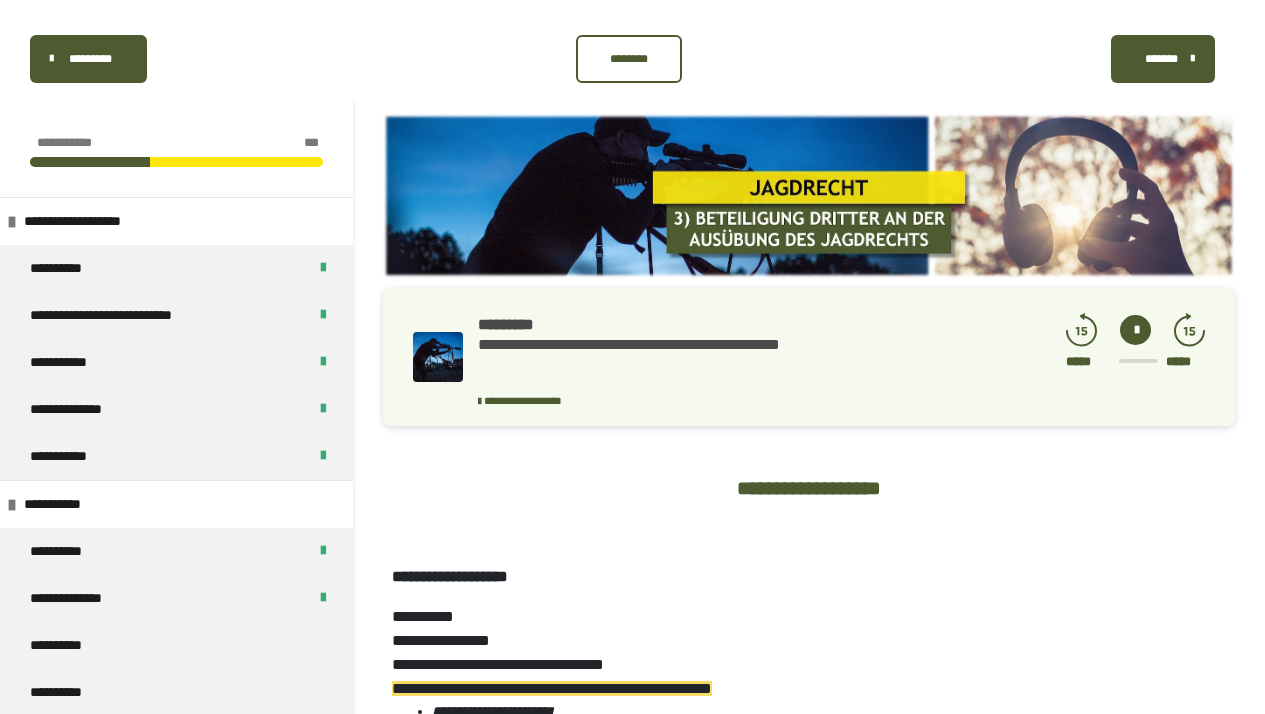 click at bounding box center (809, 196) 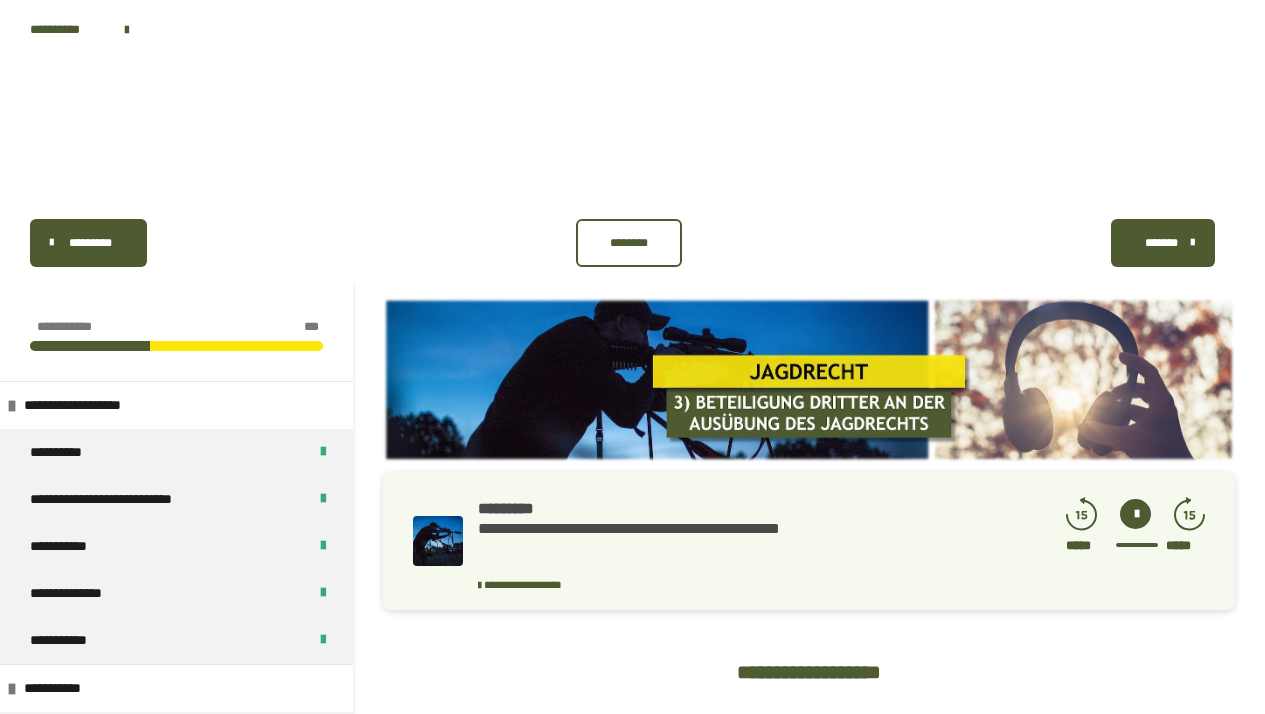 scroll, scrollTop: 0, scrollLeft: 0, axis: both 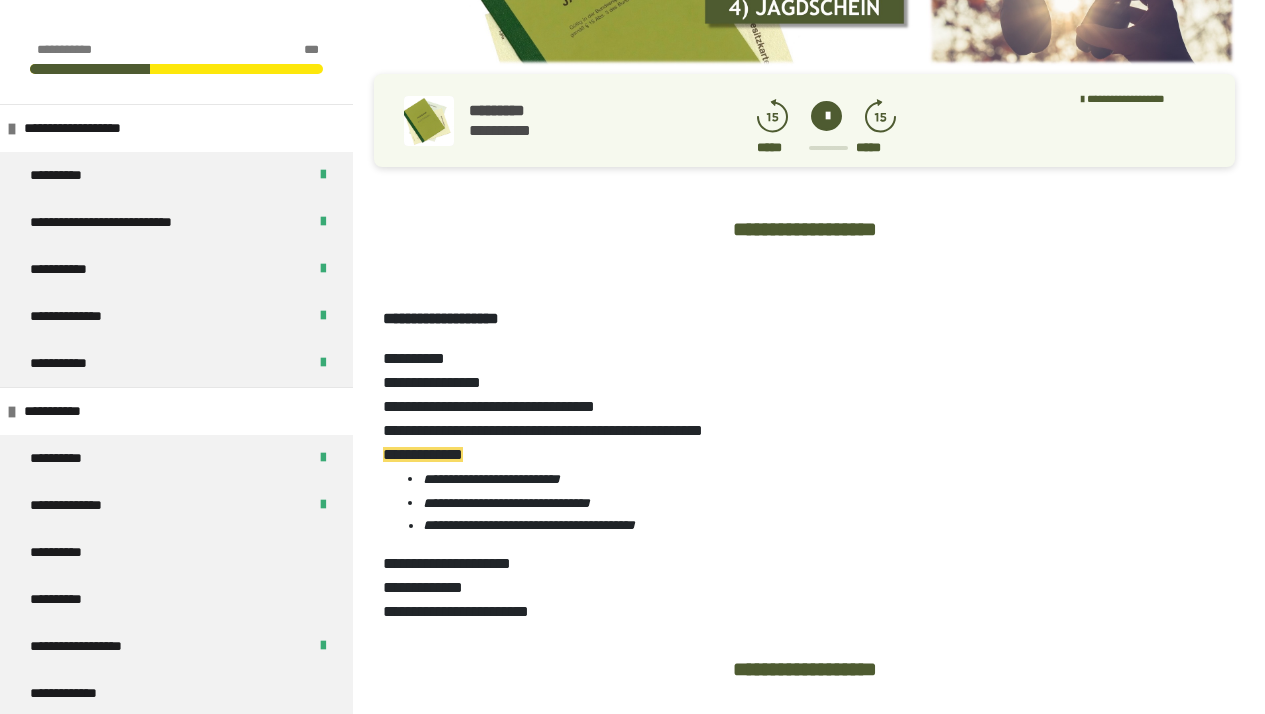 click at bounding box center (826, 116) 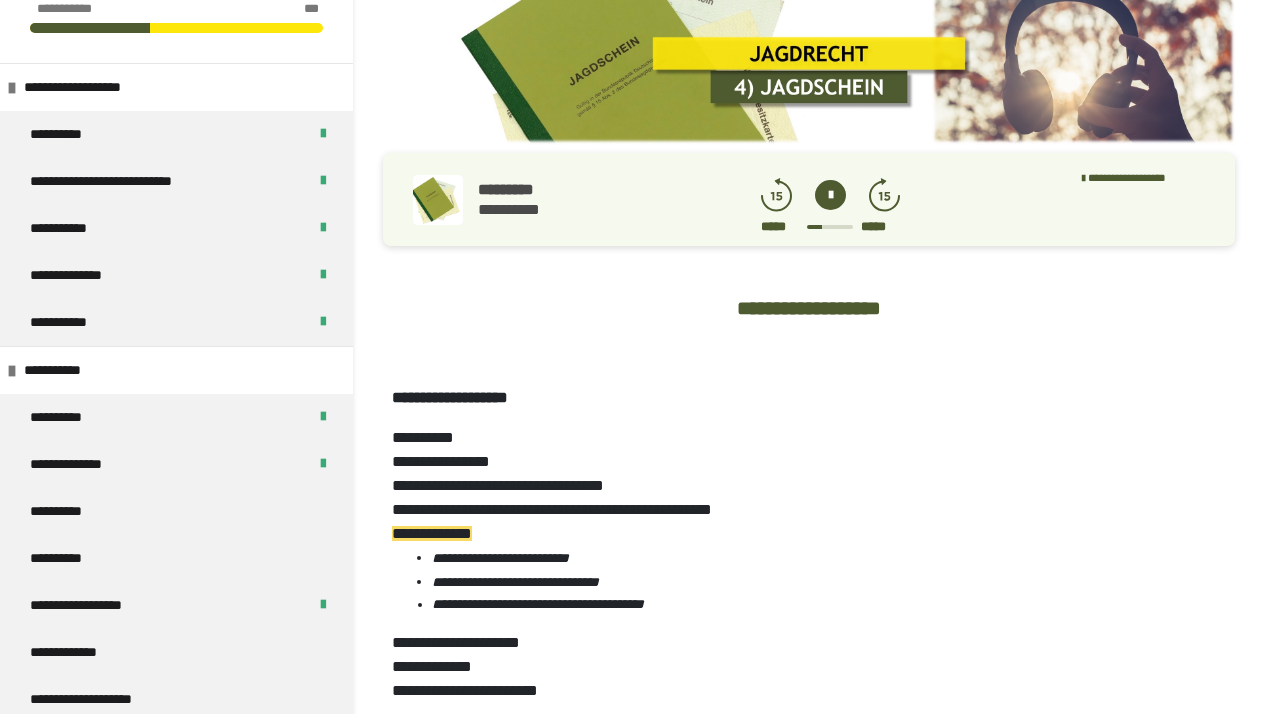 scroll, scrollTop: 189, scrollLeft: 0, axis: vertical 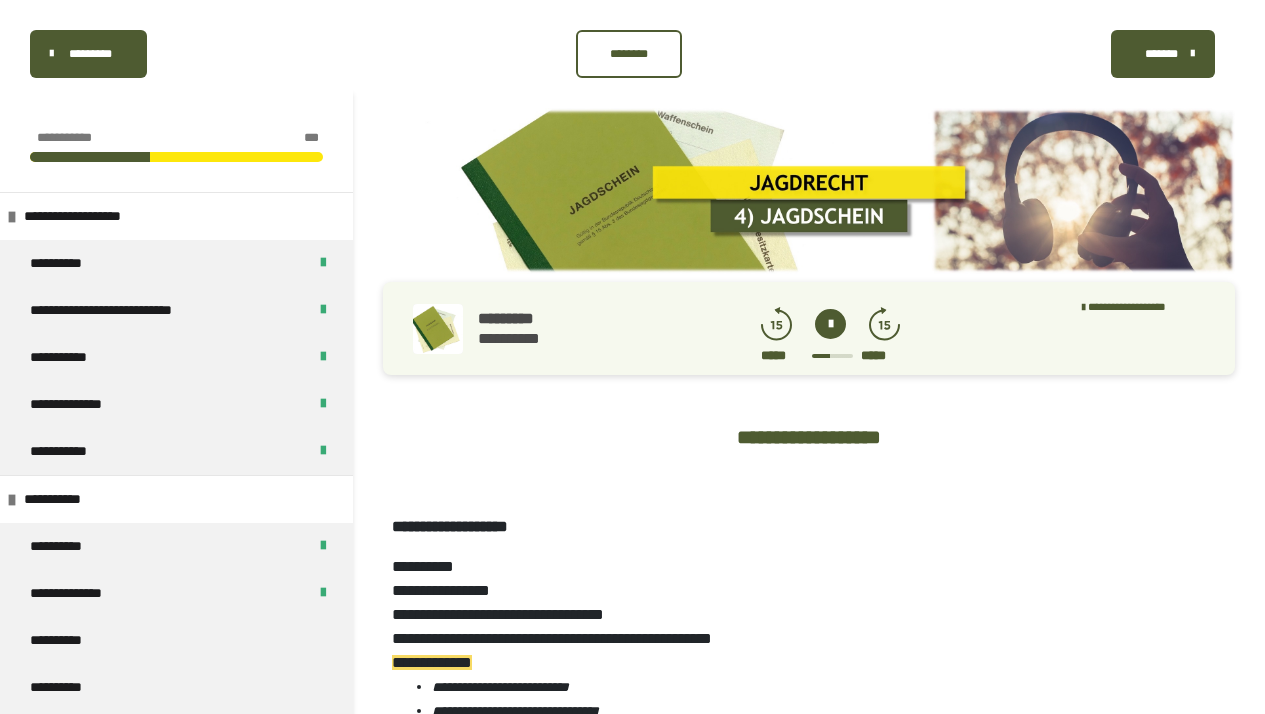 click on "*******" at bounding box center [1161, 54] 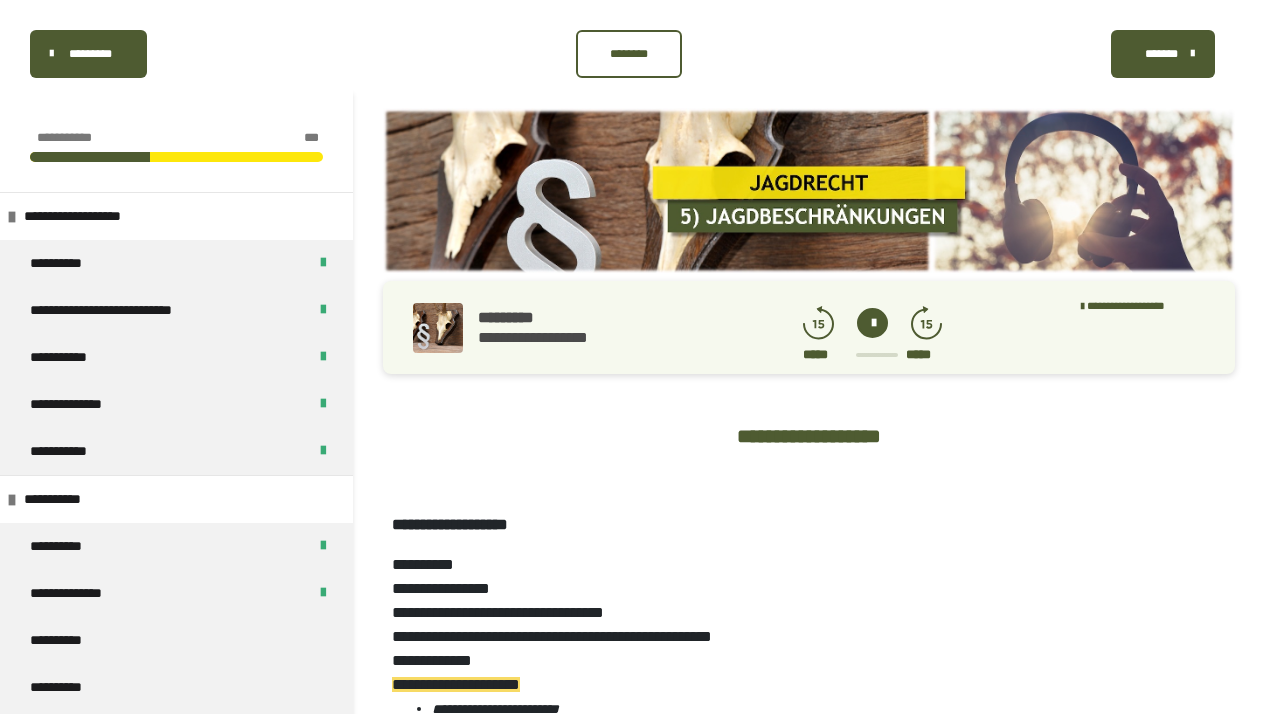 click at bounding box center [872, 323] 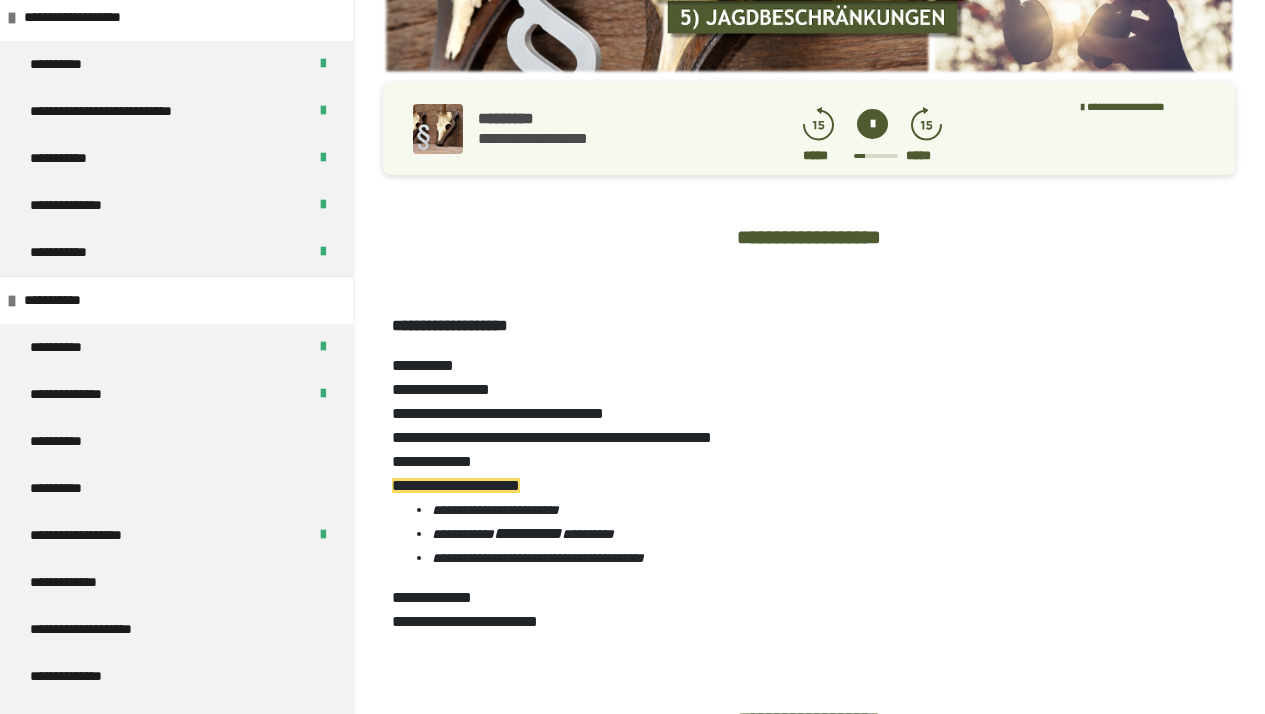 scroll, scrollTop: 163, scrollLeft: 0, axis: vertical 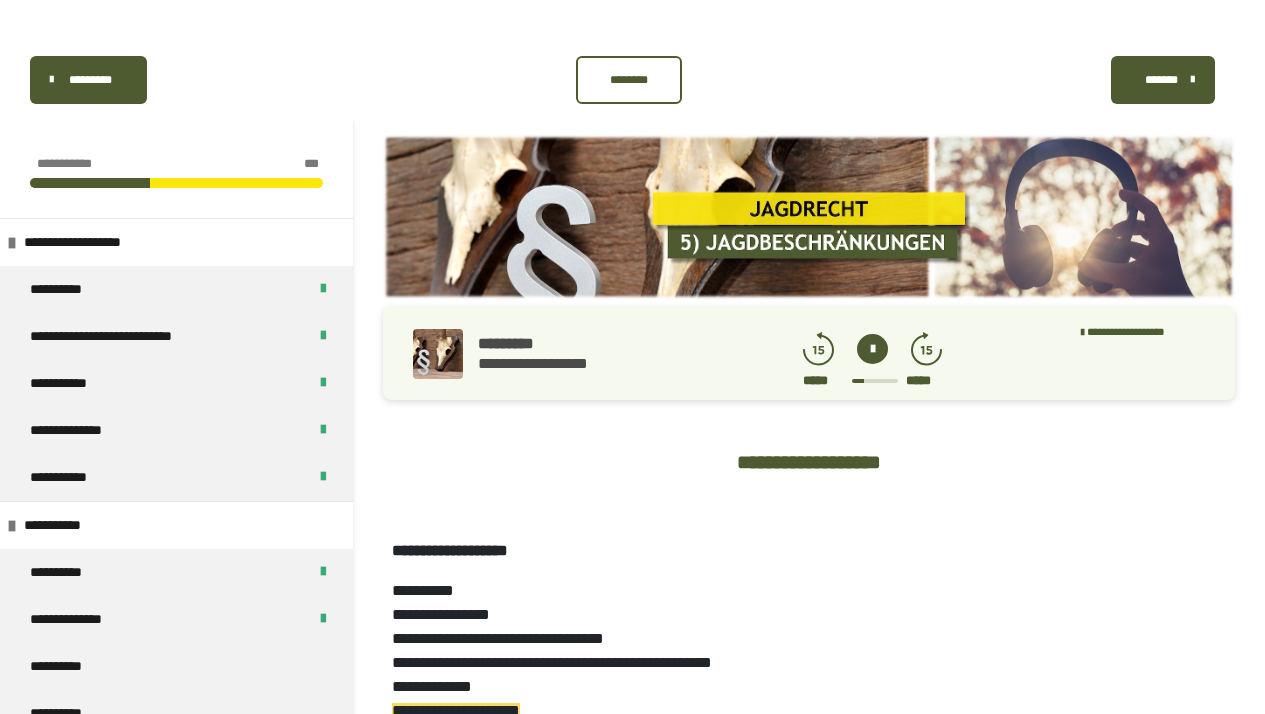 click on "*******" at bounding box center (1161, 80) 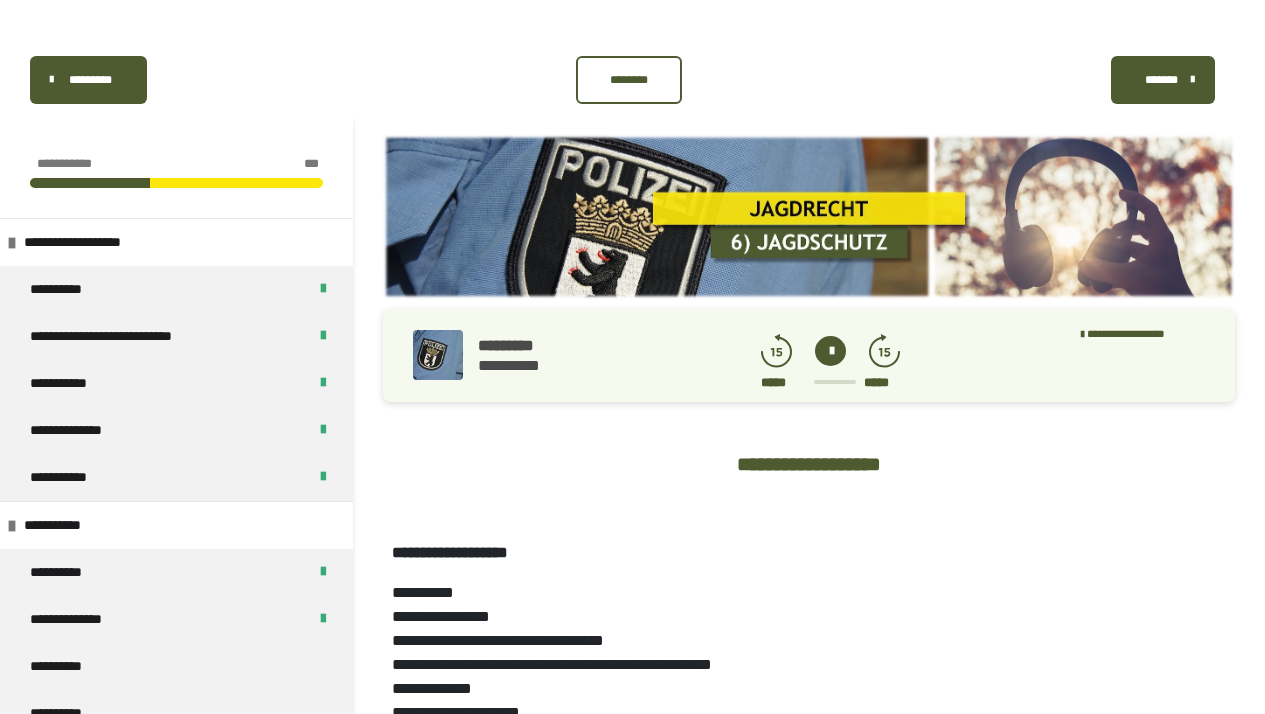 click at bounding box center (830, 351) 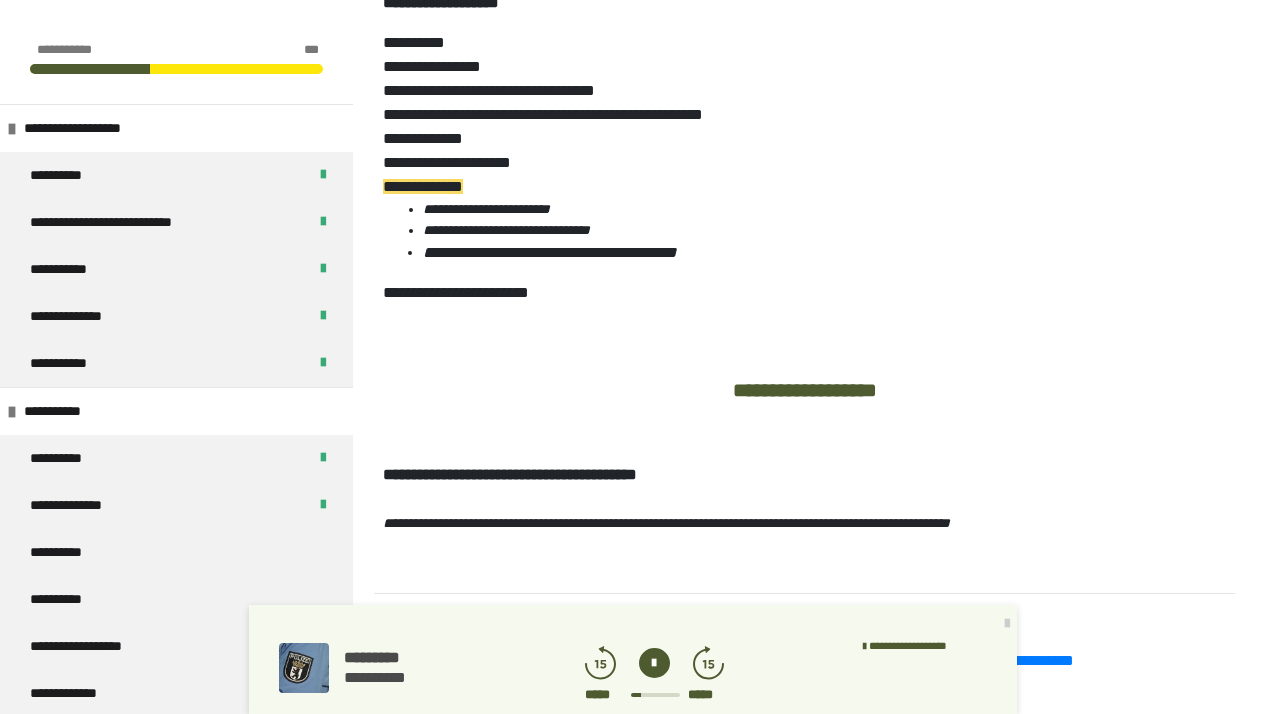 scroll, scrollTop: 594, scrollLeft: 0, axis: vertical 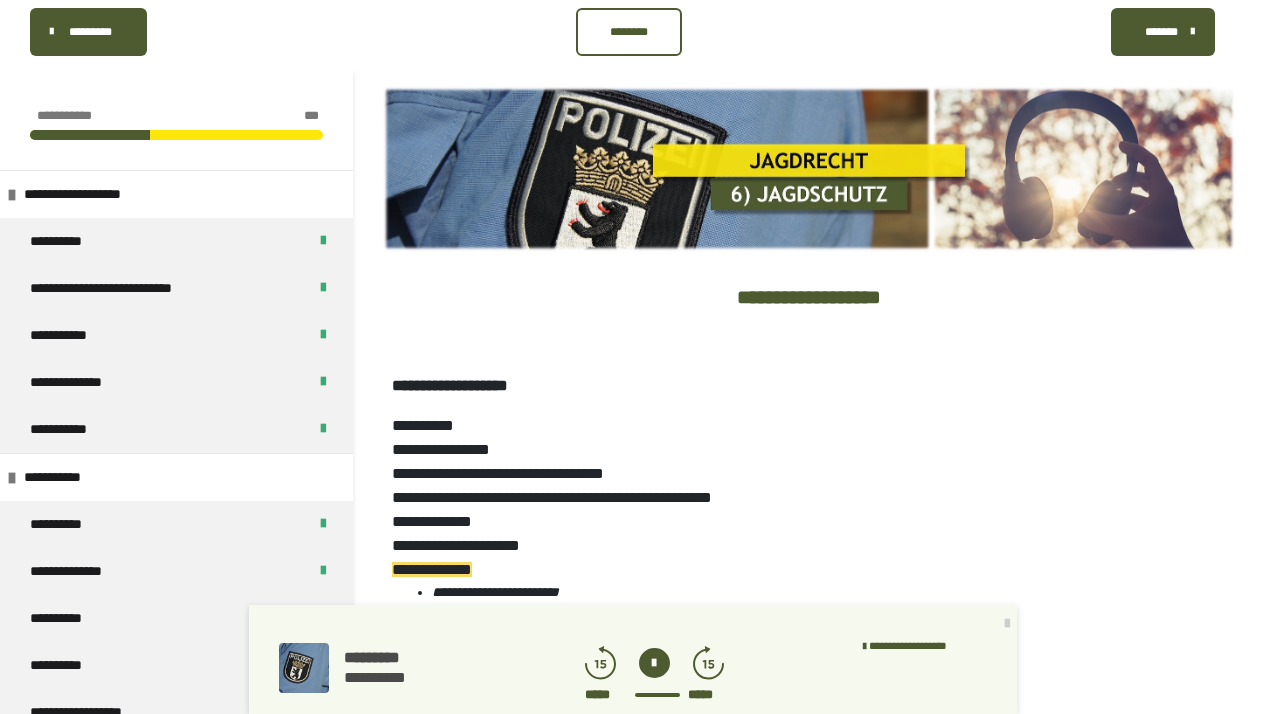 click on "*******" at bounding box center (1163, 32) 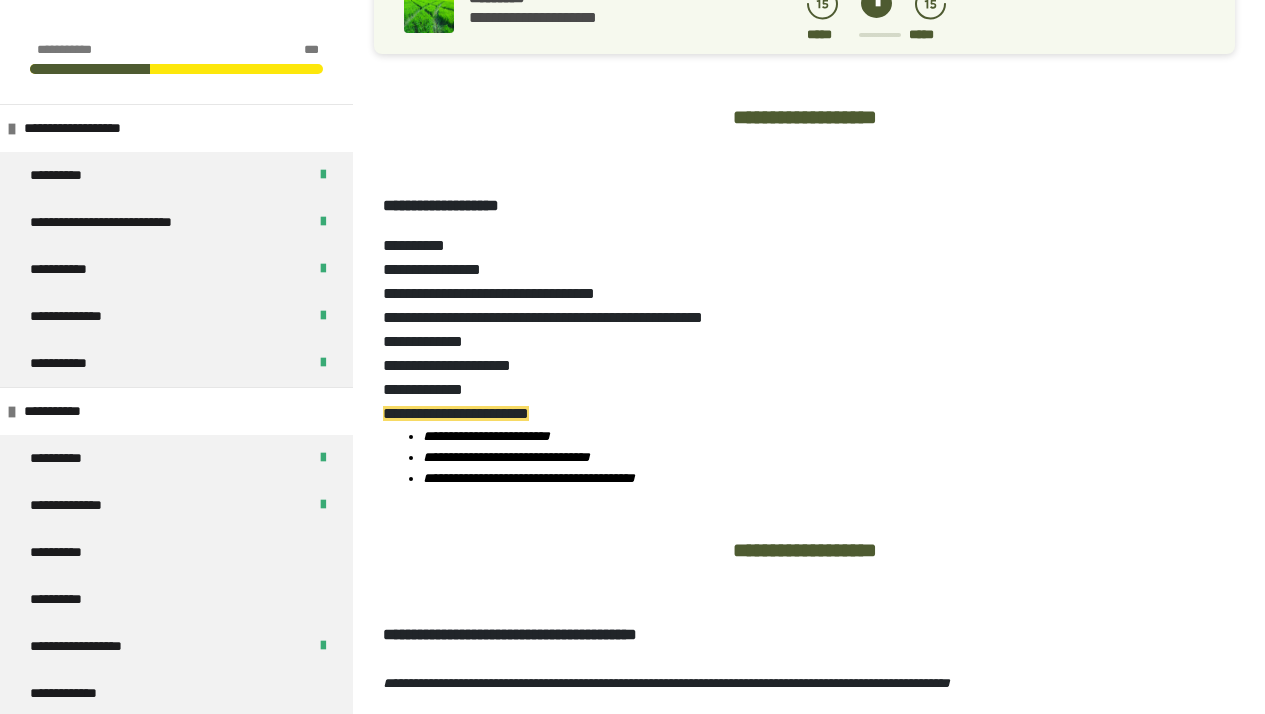 scroll, scrollTop: 515, scrollLeft: 0, axis: vertical 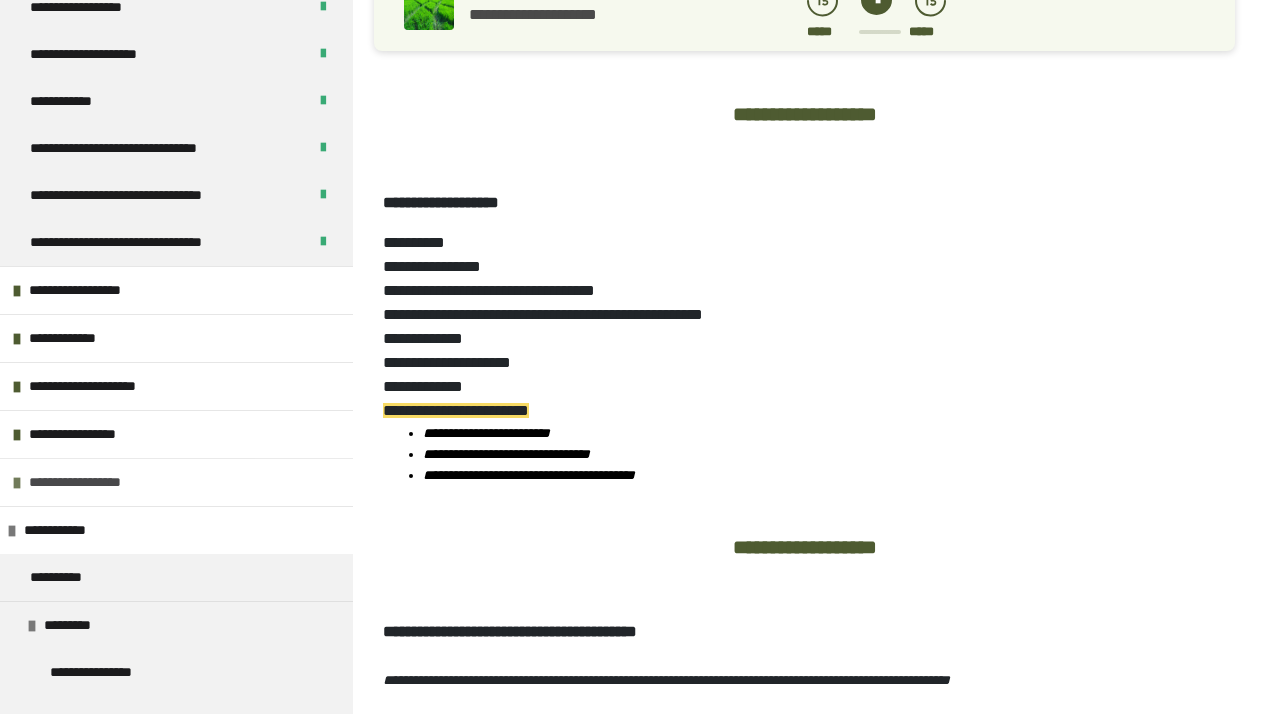 click on "**********" at bounding box center [96, 482] 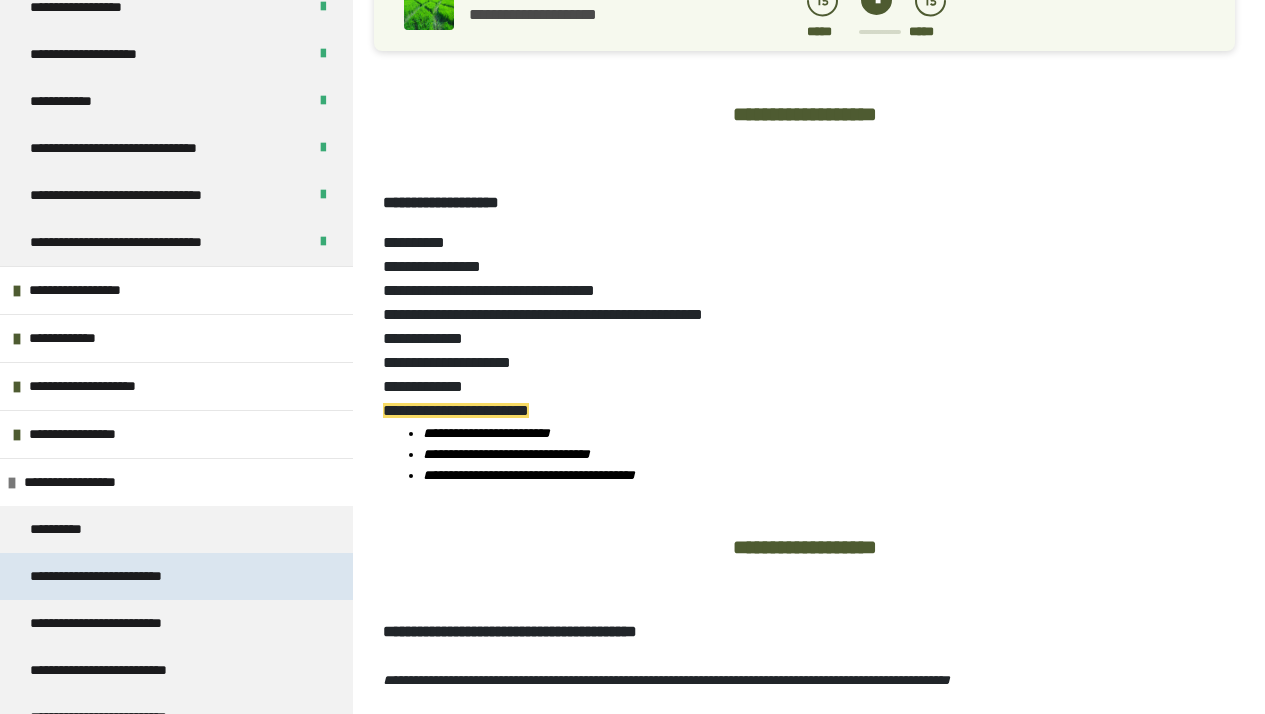 click on "**********" at bounding box center [116, 576] 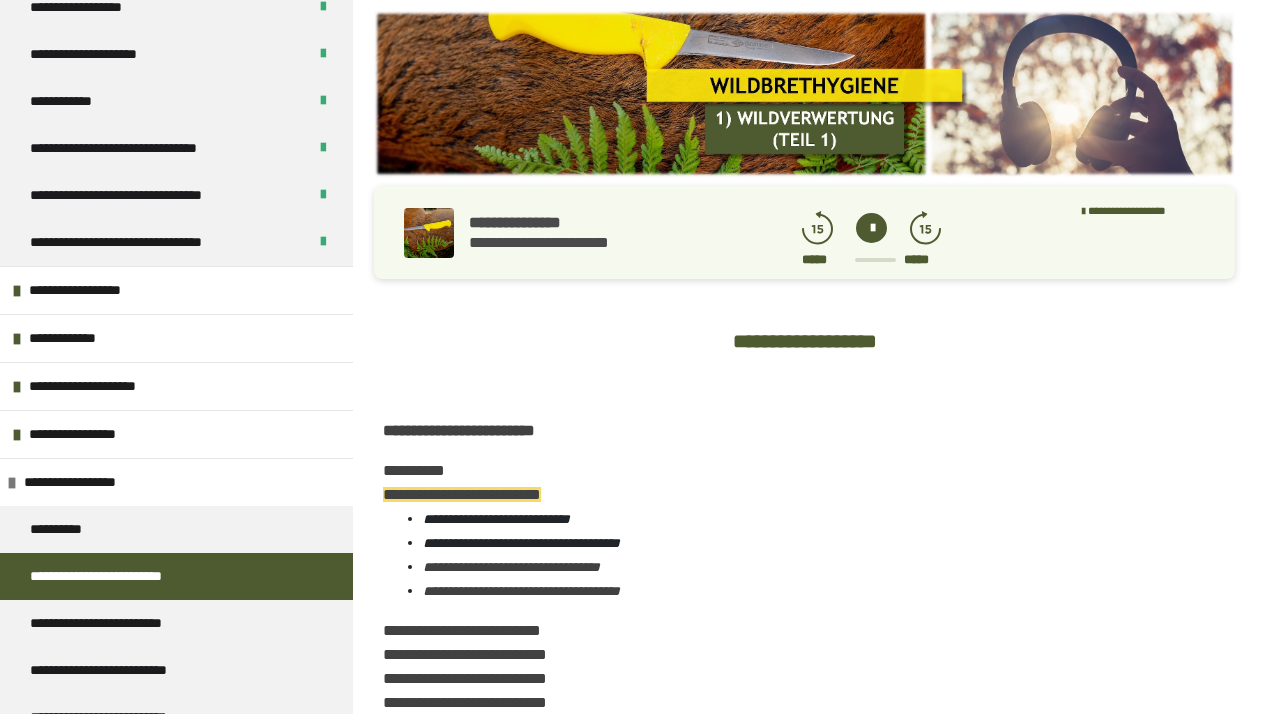 click at bounding box center (871, 228) 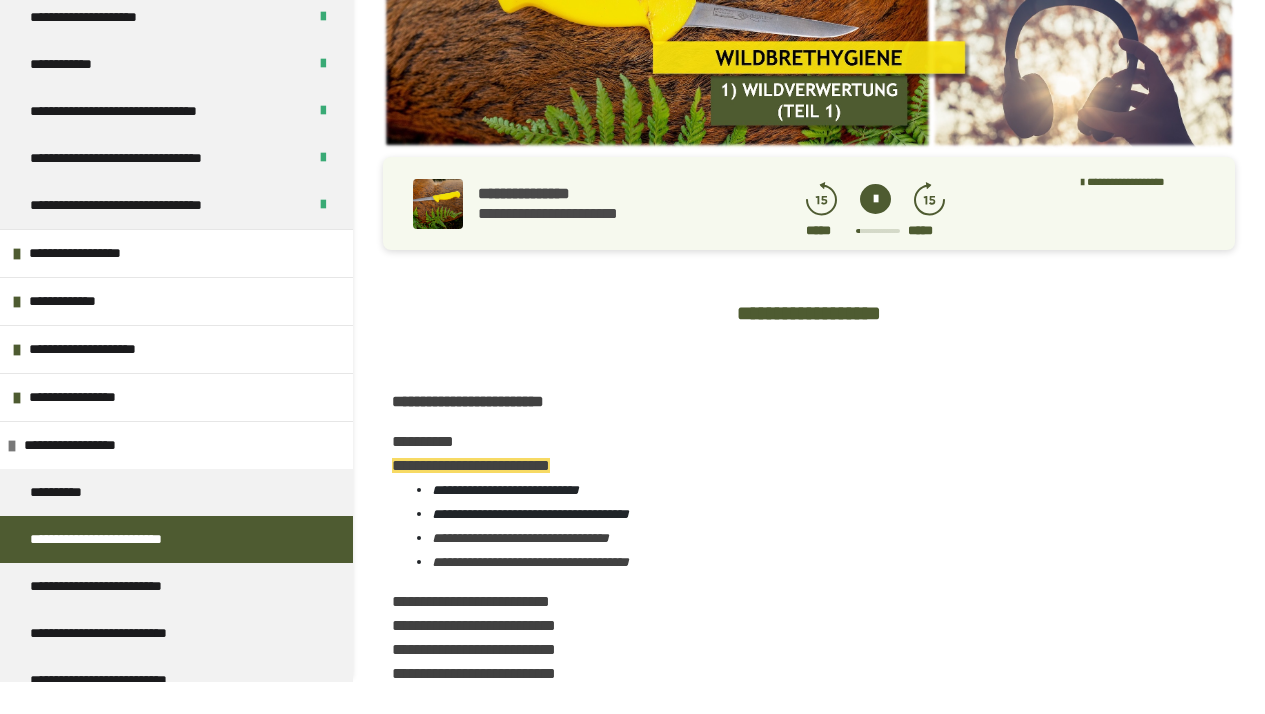 scroll, scrollTop: 226, scrollLeft: 0, axis: vertical 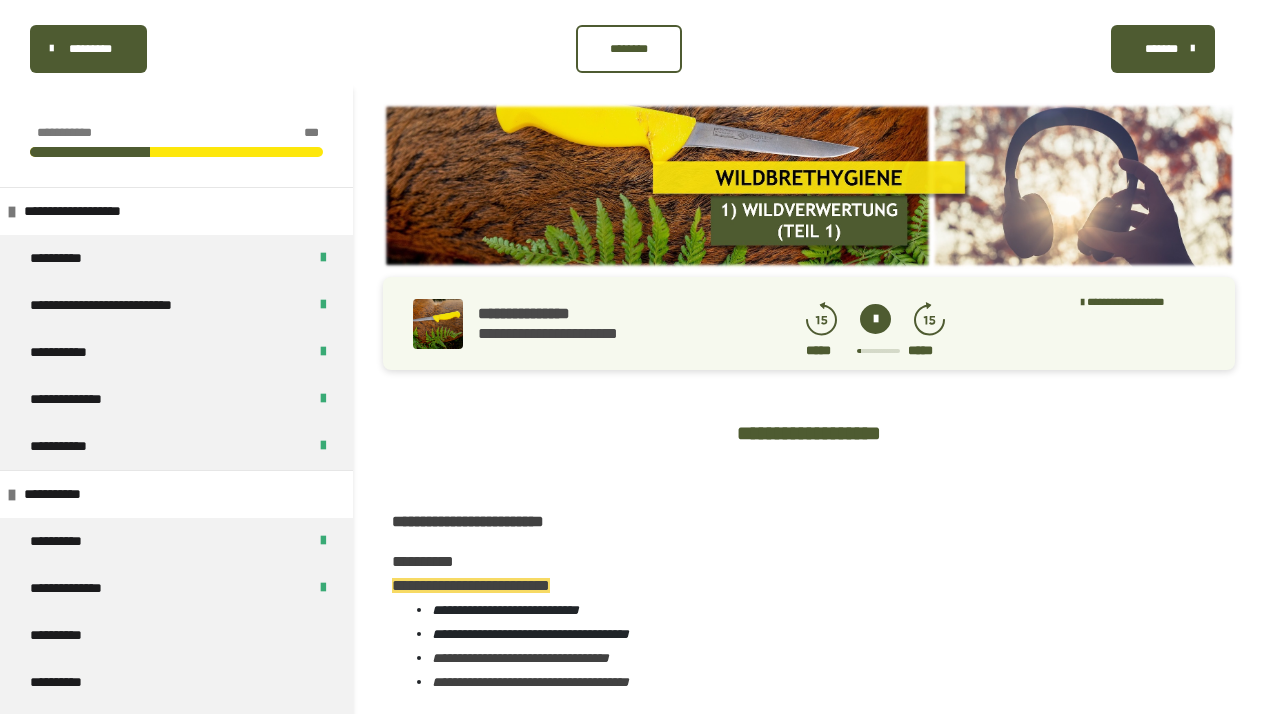 click on "*******" at bounding box center (1161, 49) 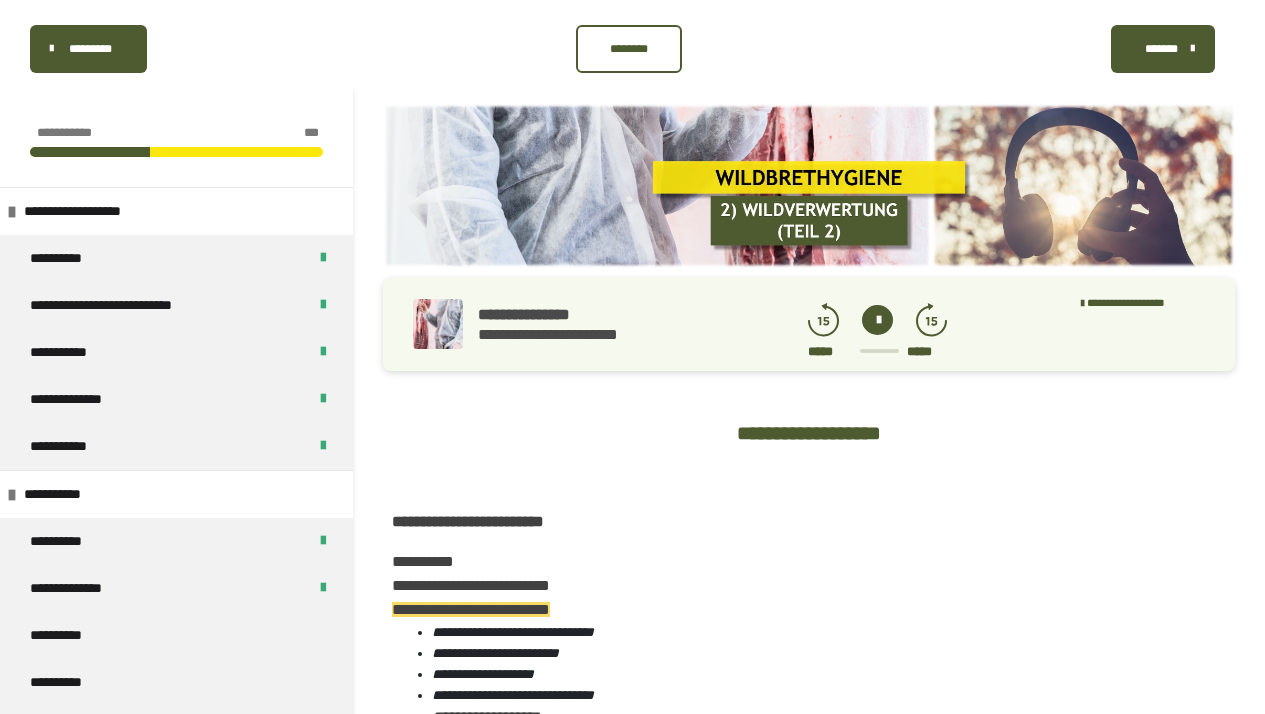 click on "*******" at bounding box center [1161, 49] 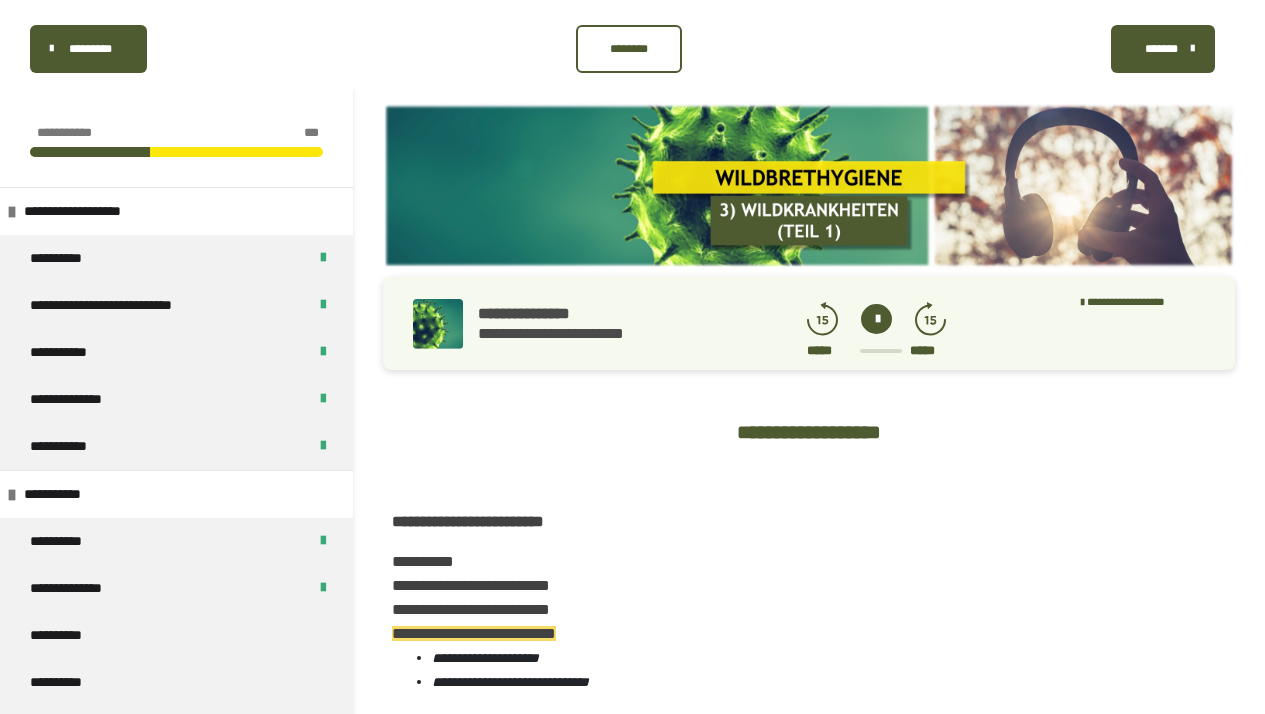 click on "*******" at bounding box center (1161, 49) 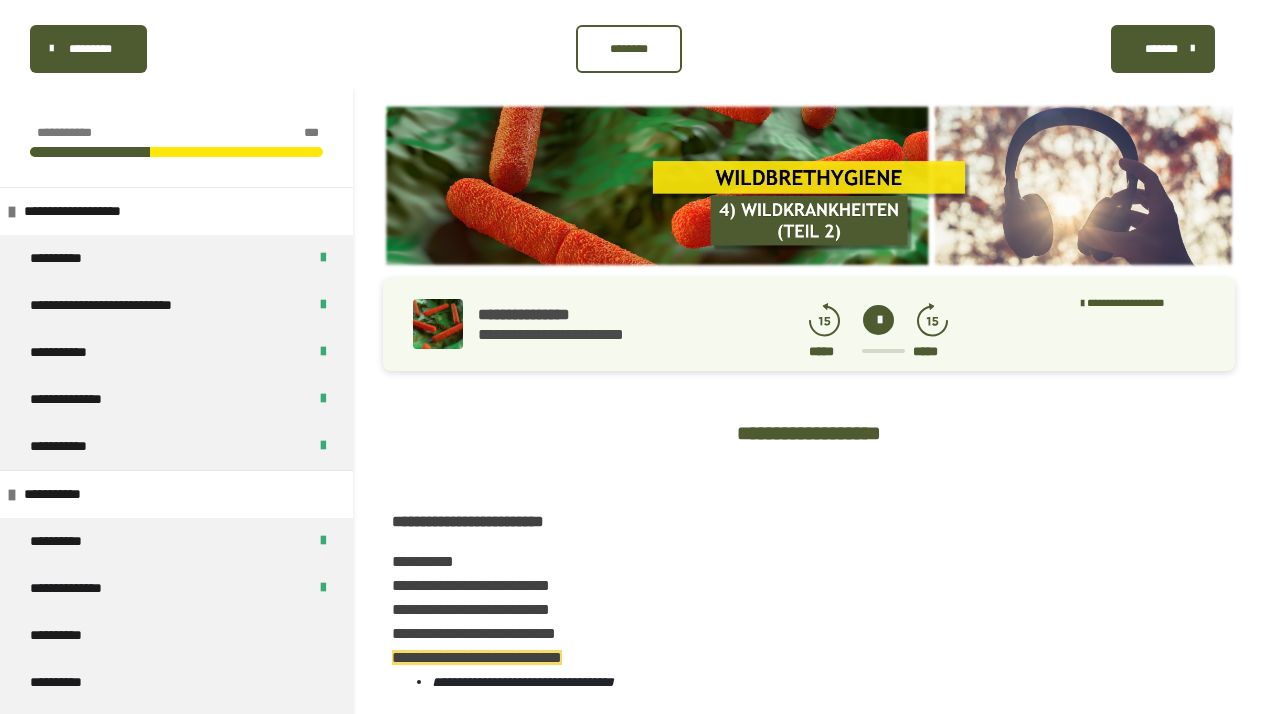 click at bounding box center [878, 320] 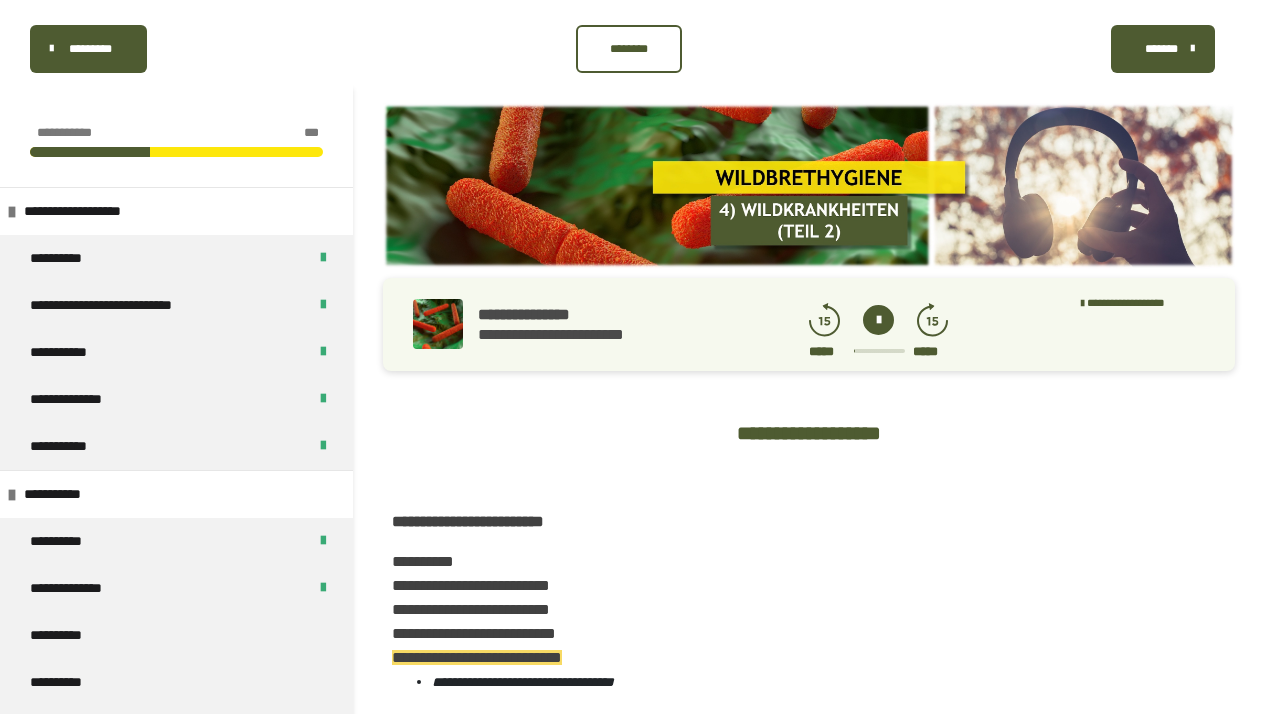 click on "*********" at bounding box center (90, 49) 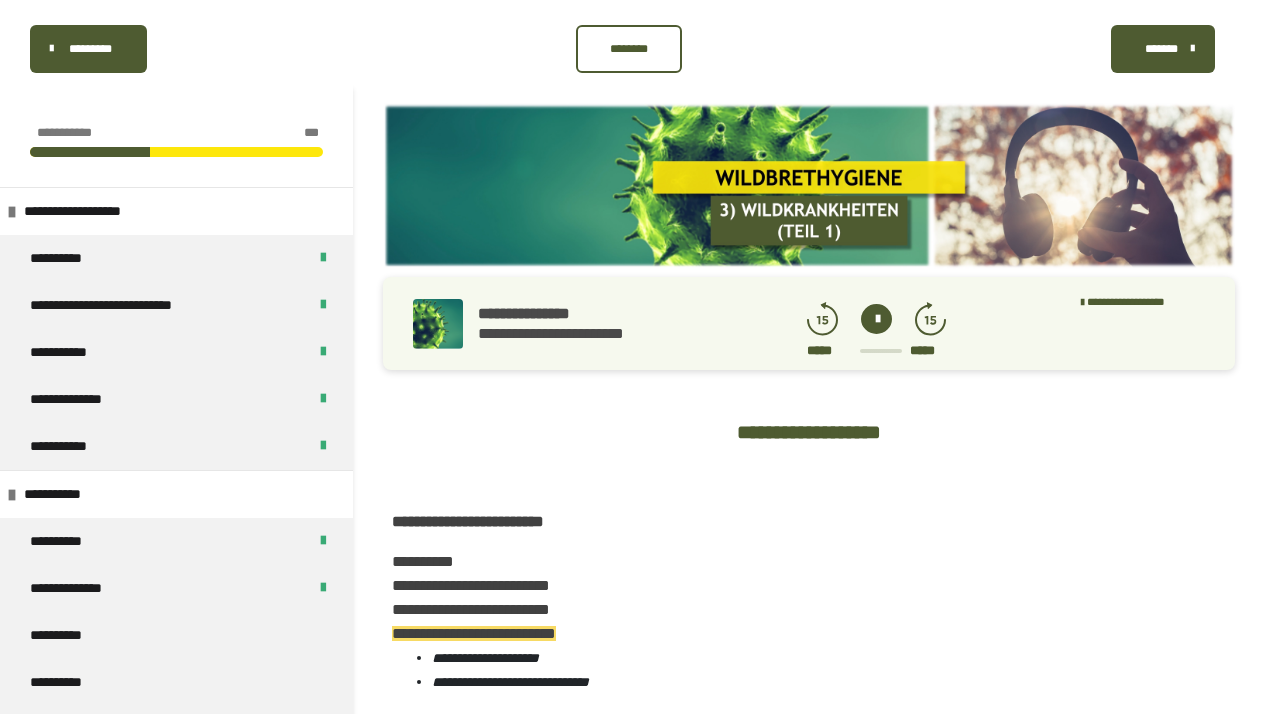 click at bounding box center (876, 319) 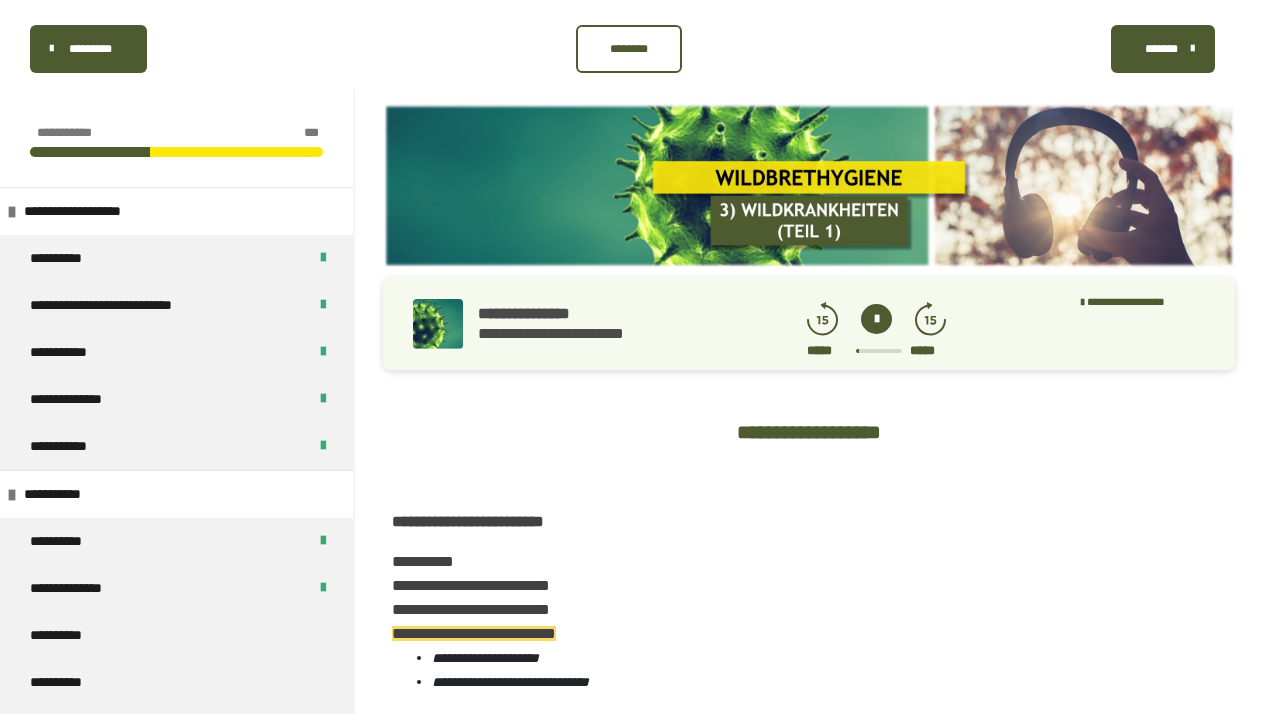 click at bounding box center (879, 351) 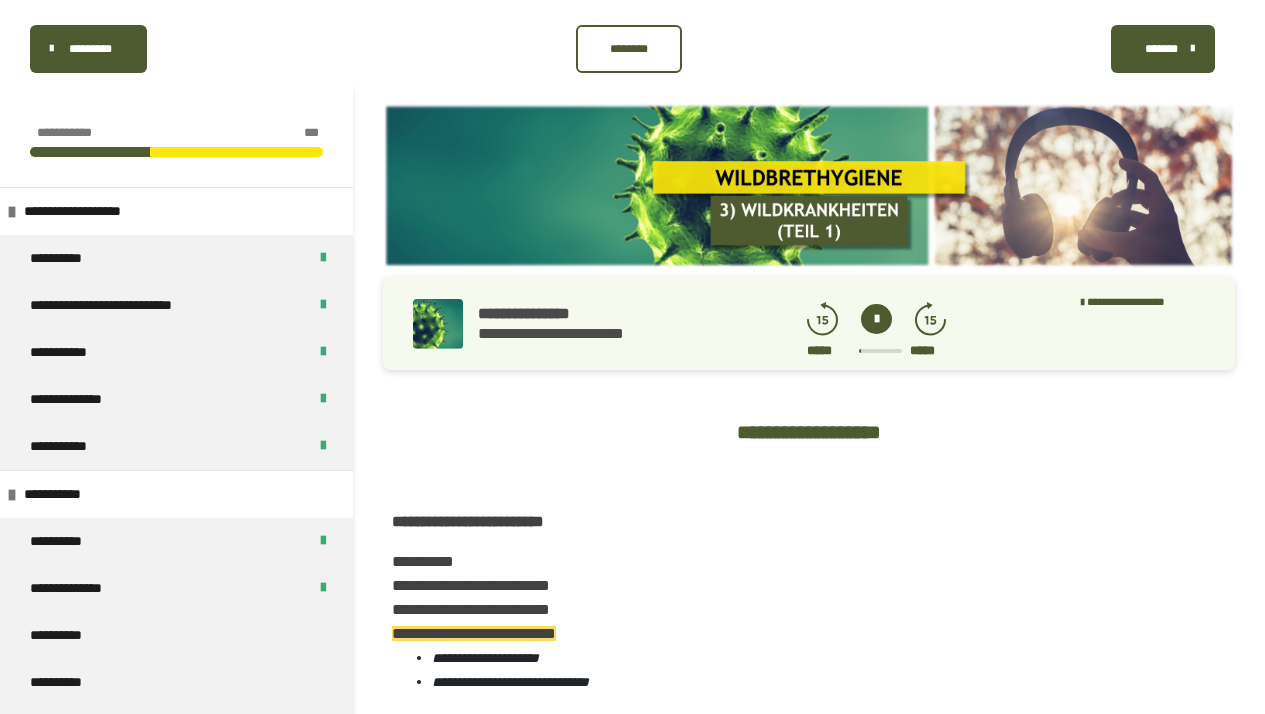click at bounding box center (876, 319) 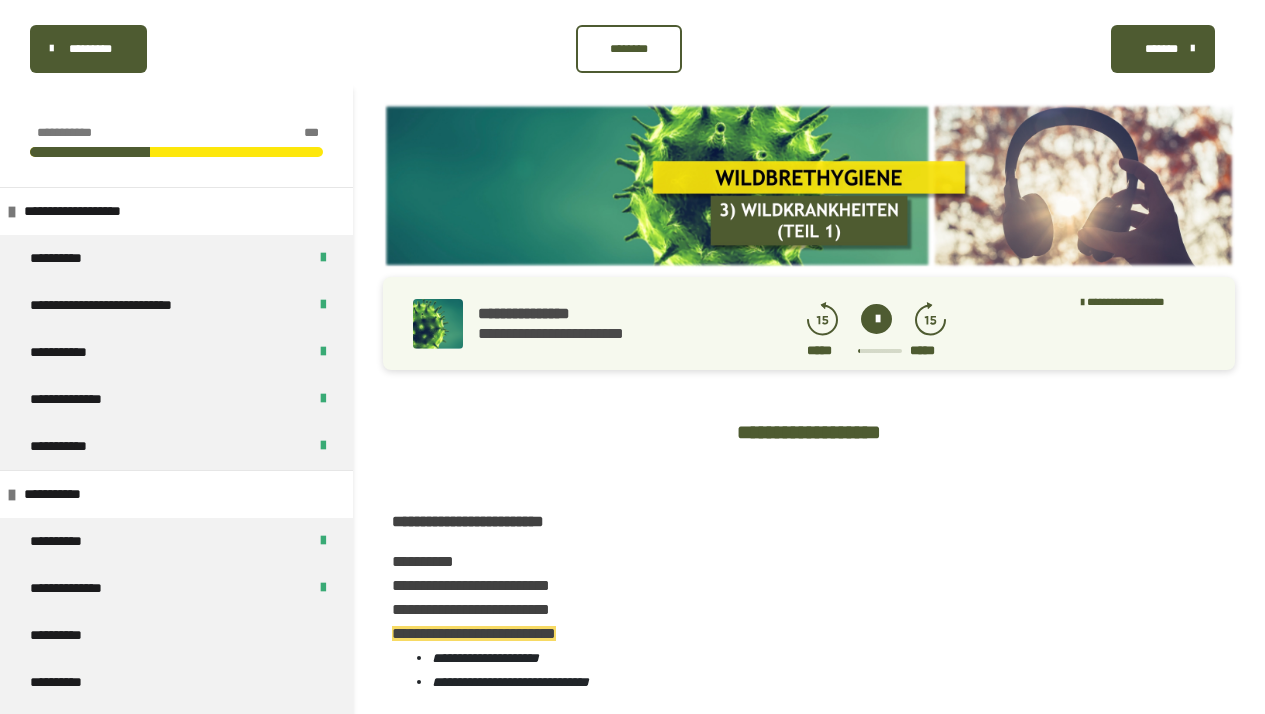 click on "***** *****" at bounding box center (876, 350) 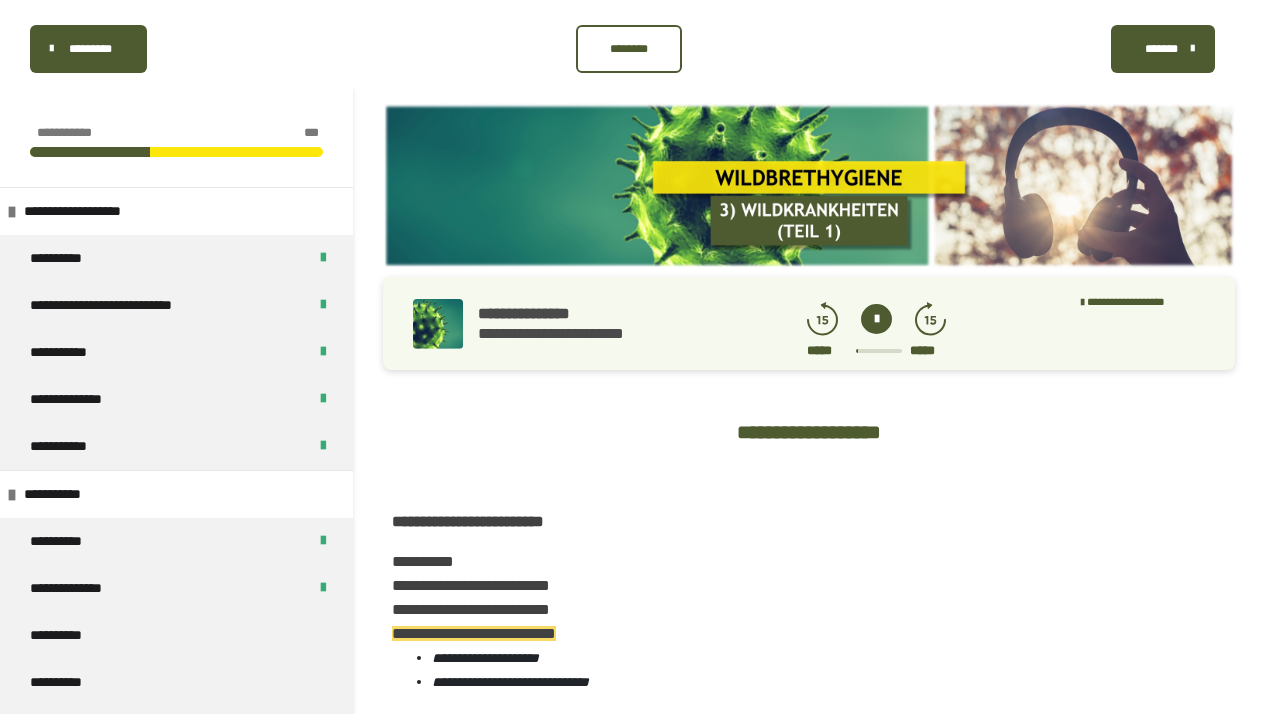 click on "***** *****" at bounding box center (876, 350) 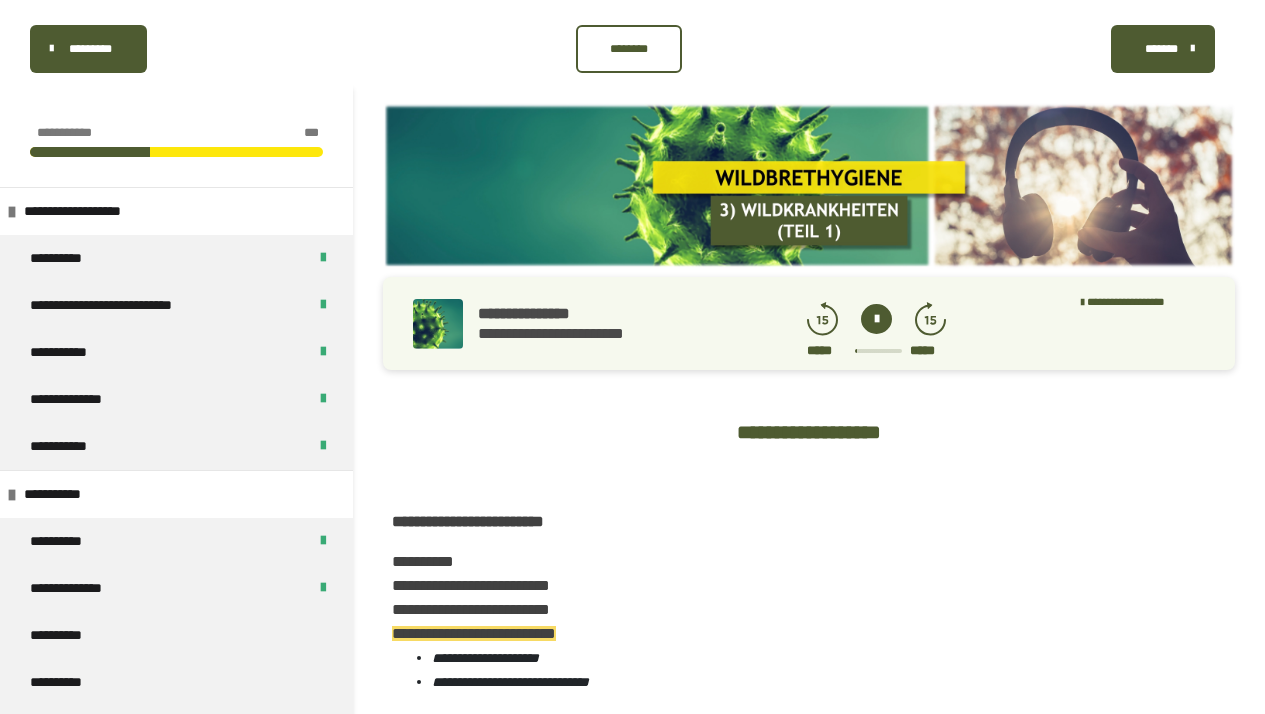 click at bounding box center [876, 319] 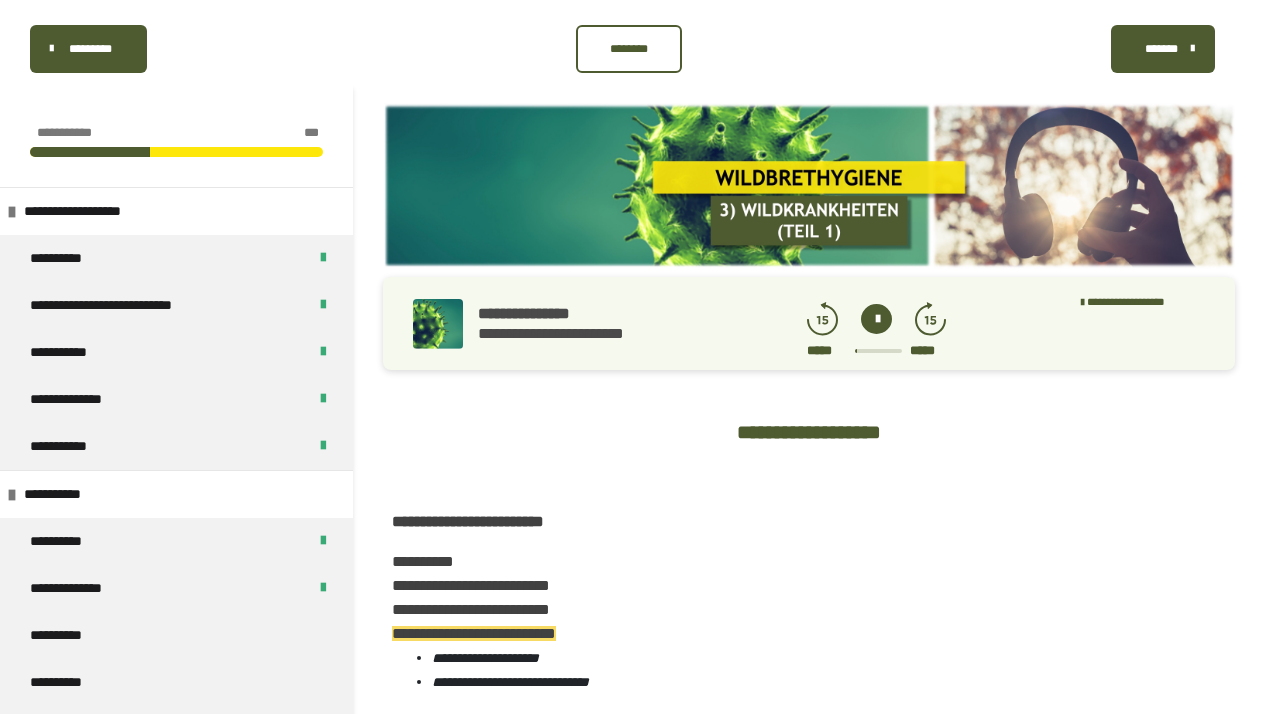 click at bounding box center (876, 319) 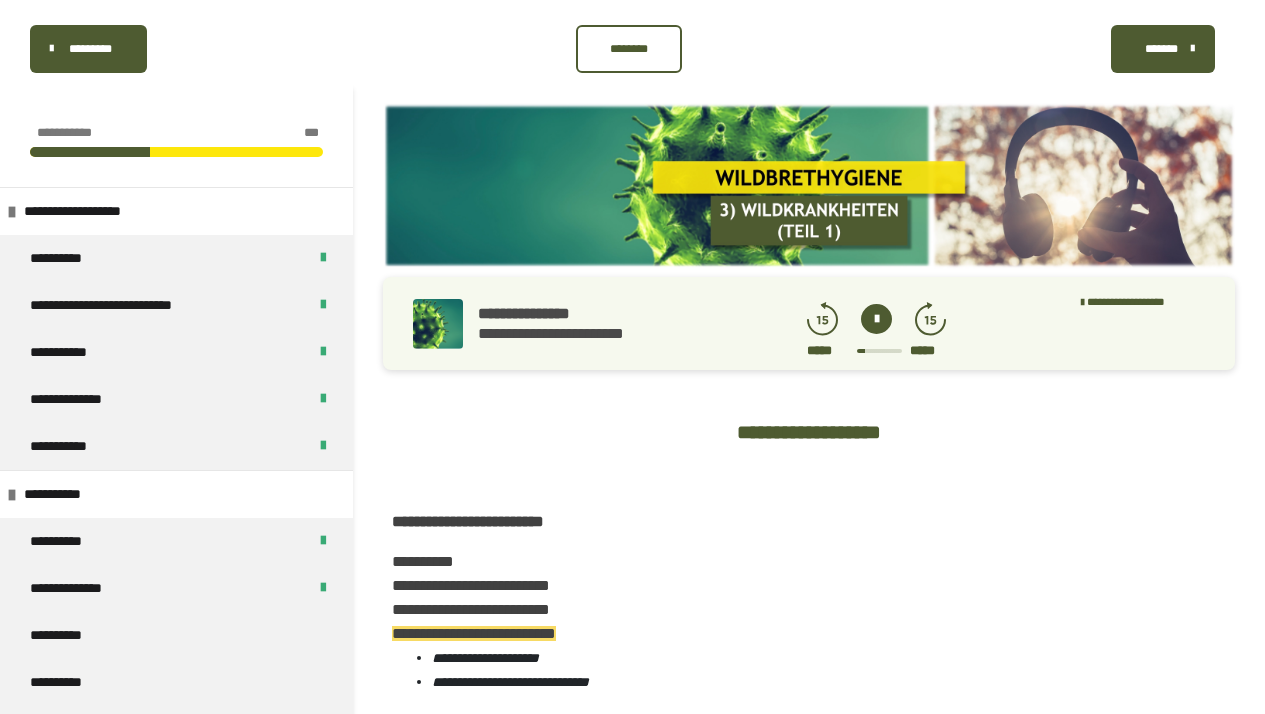 click at bounding box center [876, 319] 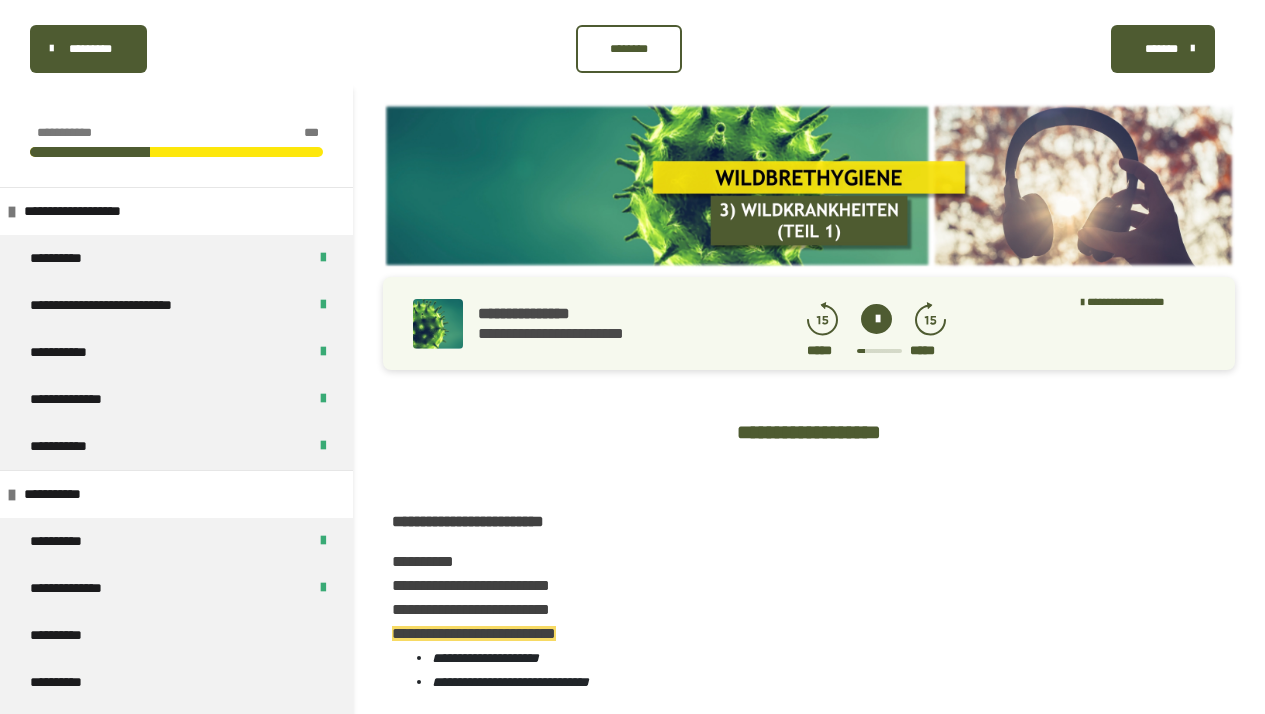 click at bounding box center (876, 319) 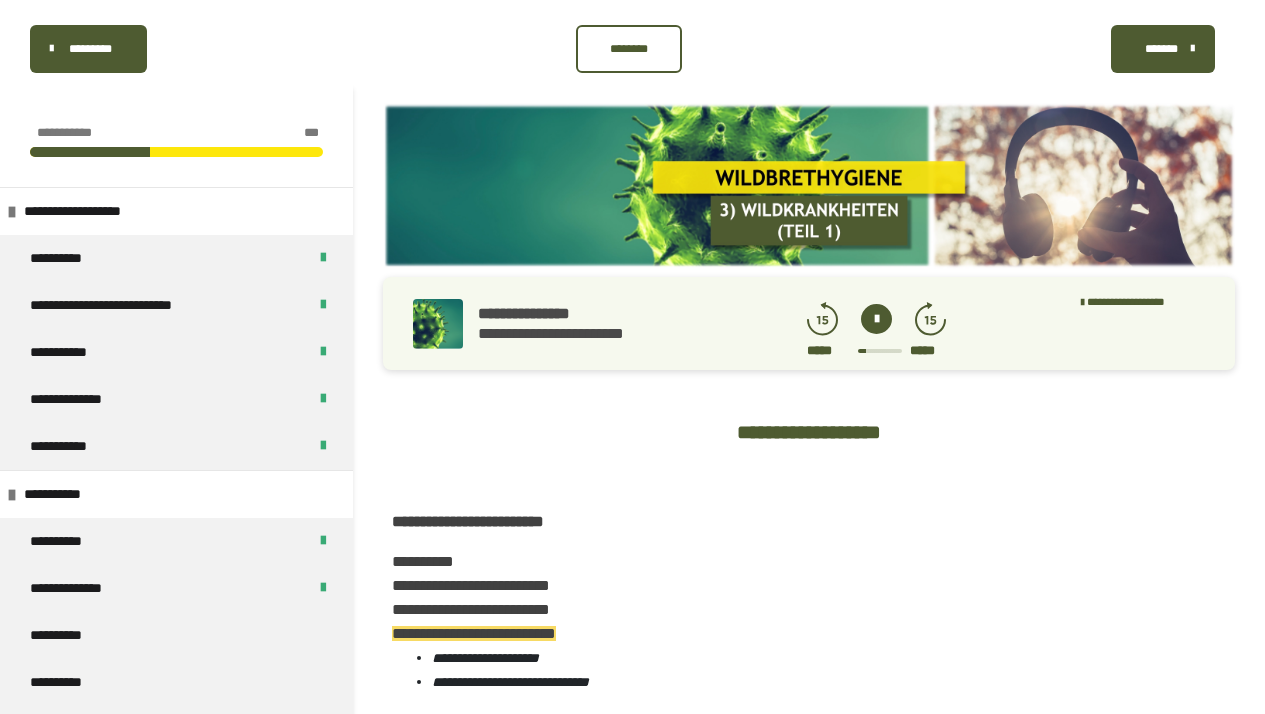 click at bounding box center [876, 319] 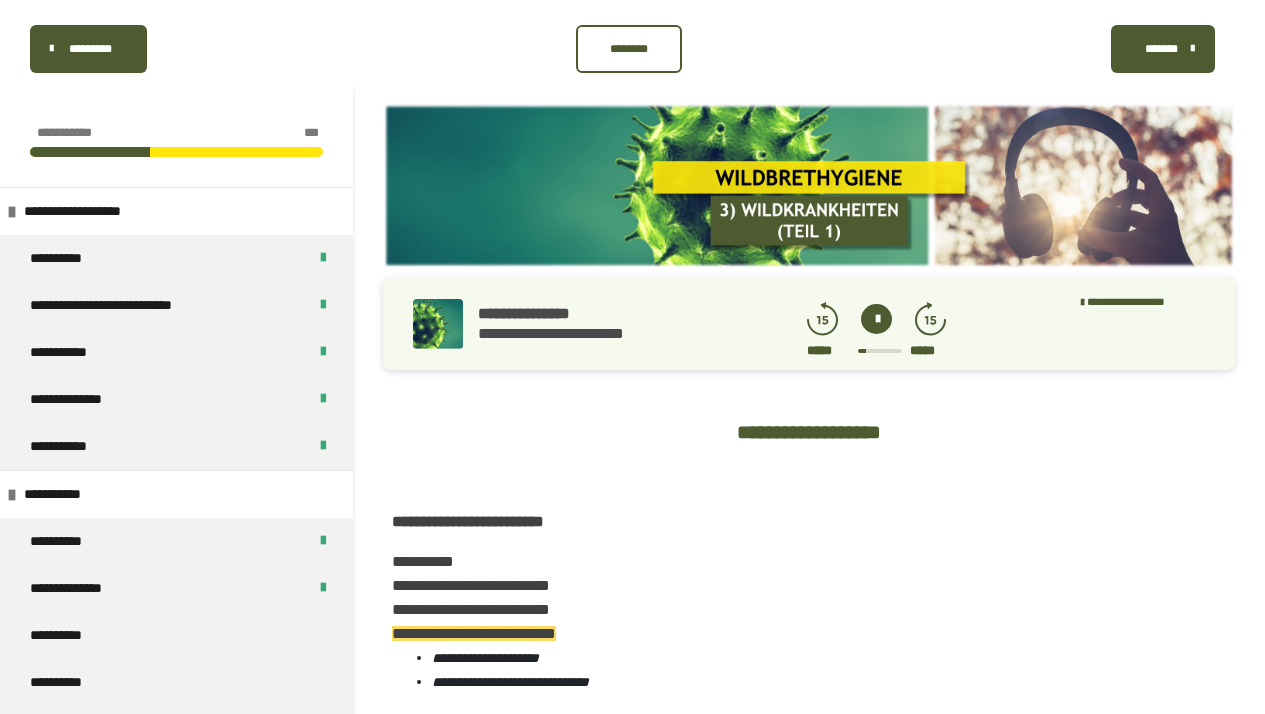 click at bounding box center (876, 319) 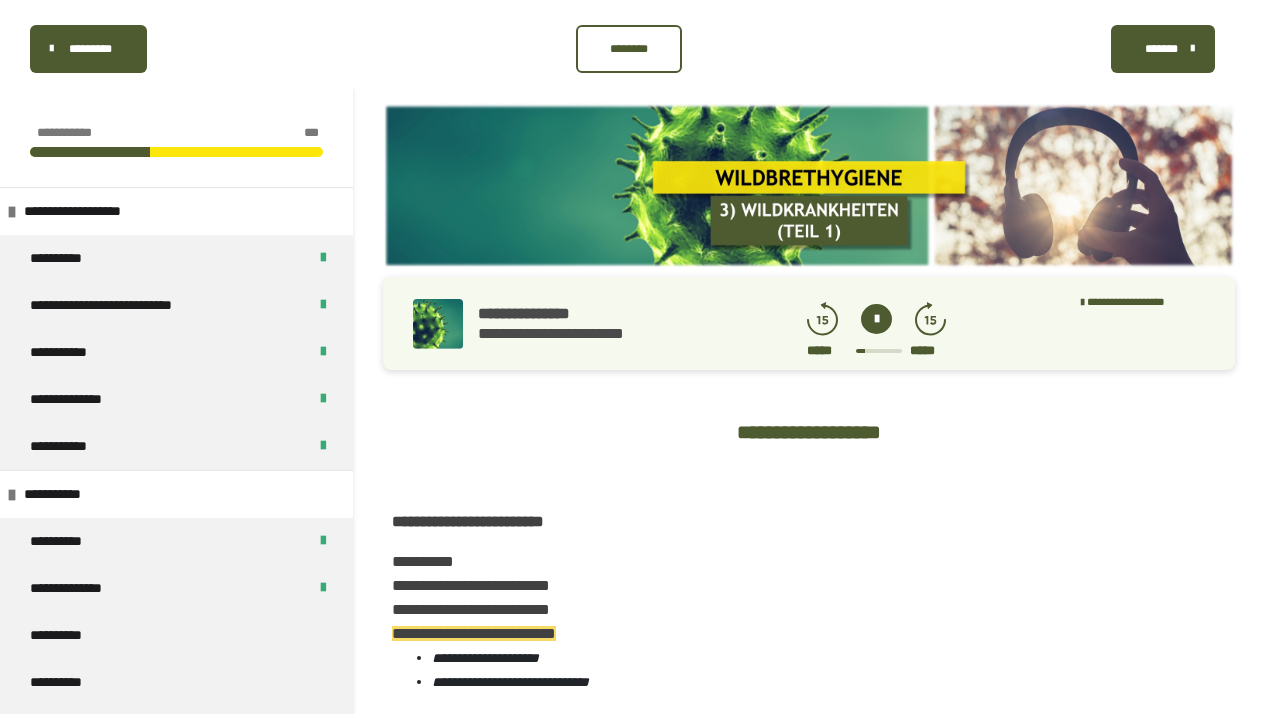 click at bounding box center [876, 319] 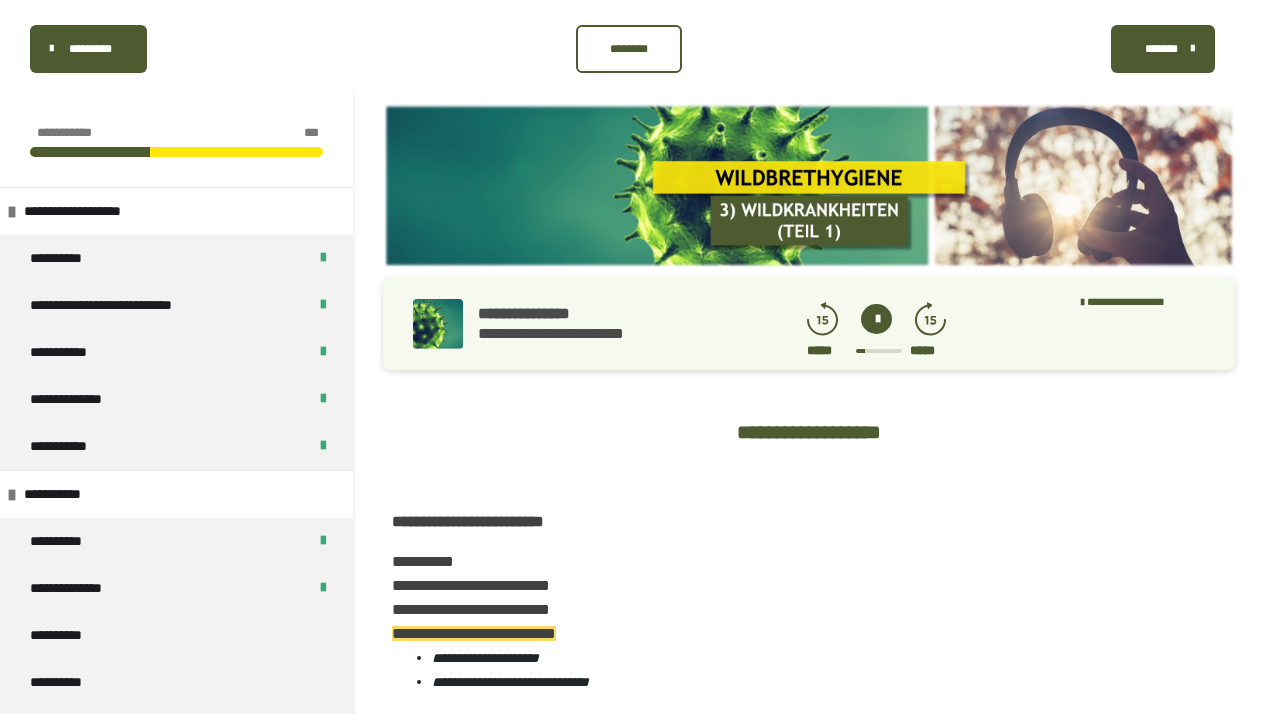click at bounding box center (876, 319) 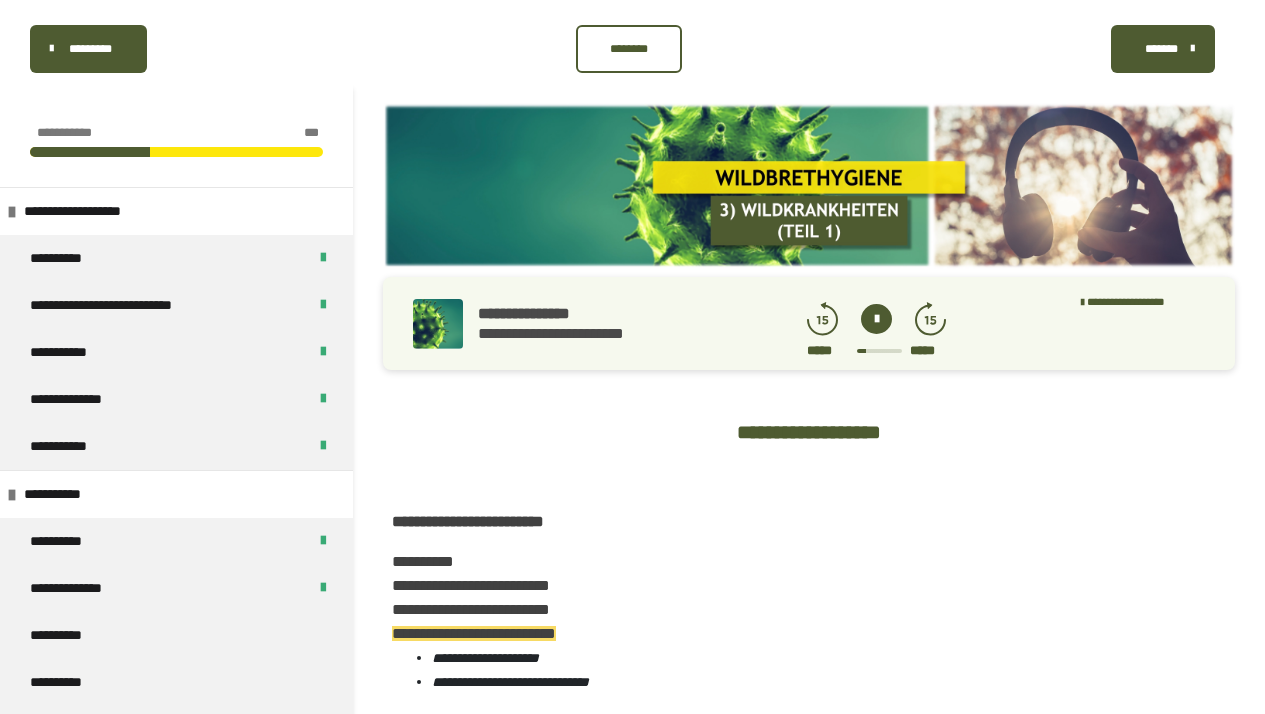 click at bounding box center (876, 319) 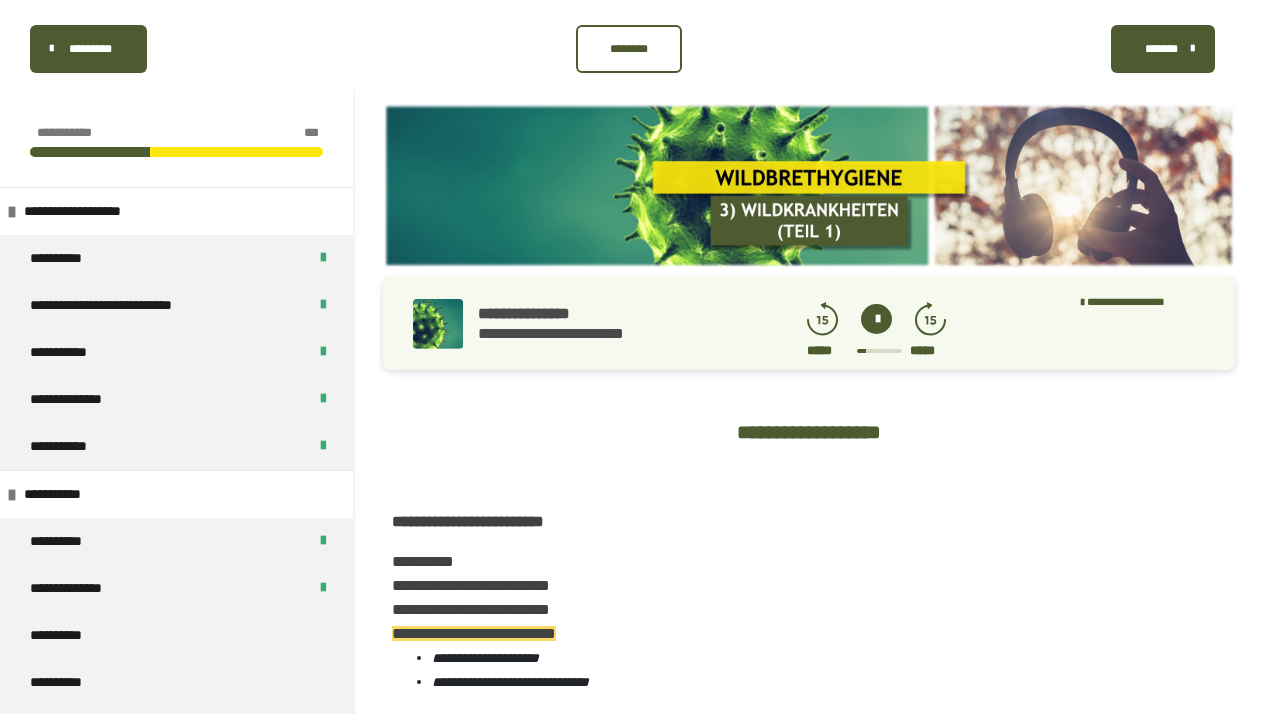 click at bounding box center [876, 319] 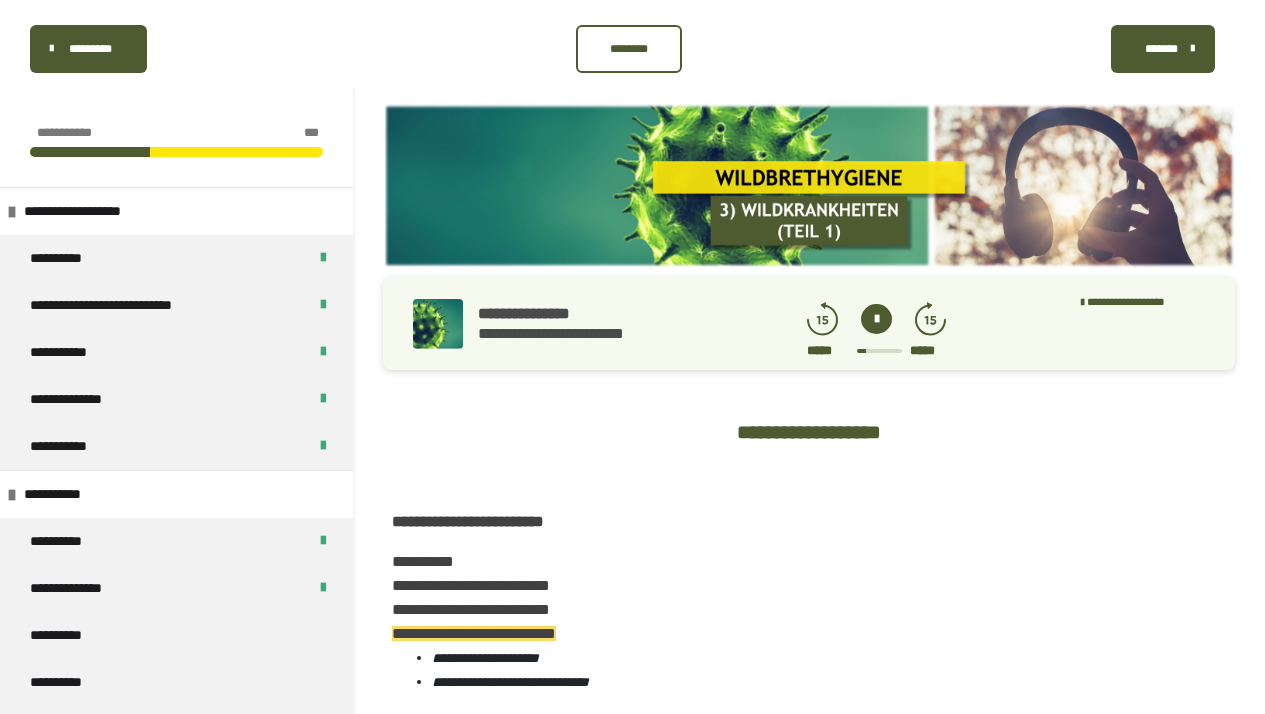 click at bounding box center [876, 319] 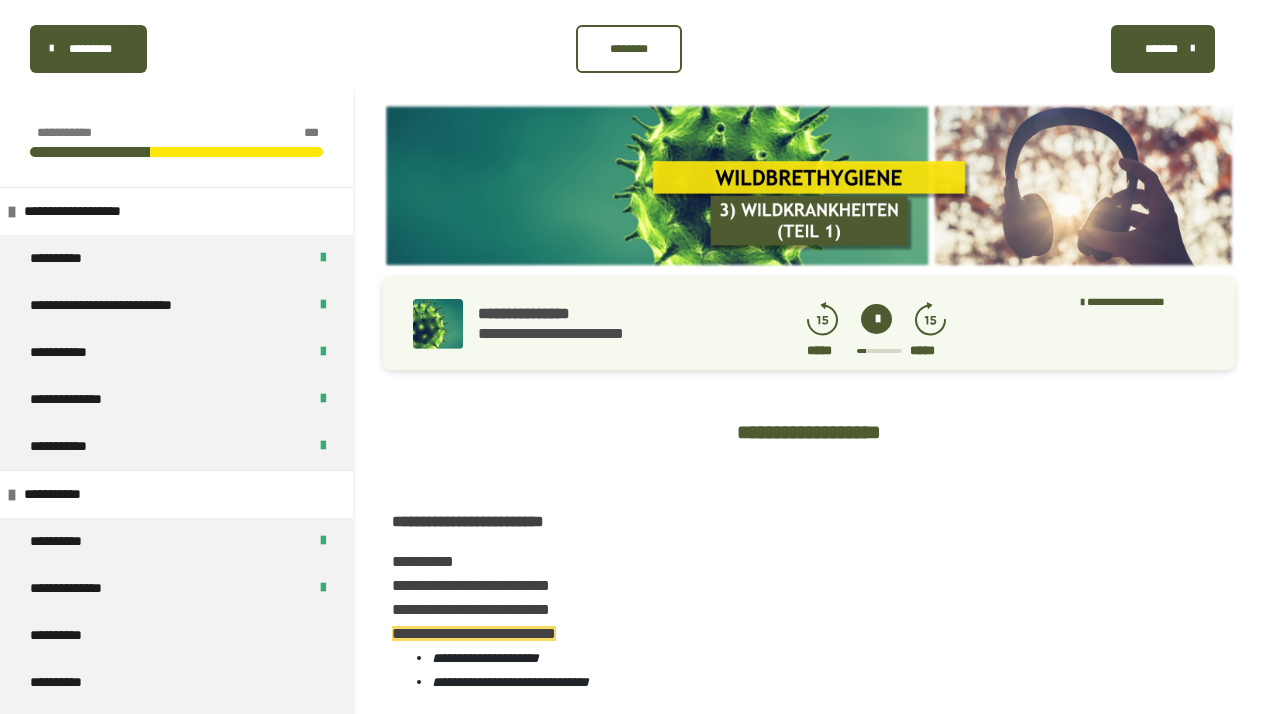 click at bounding box center (876, 319) 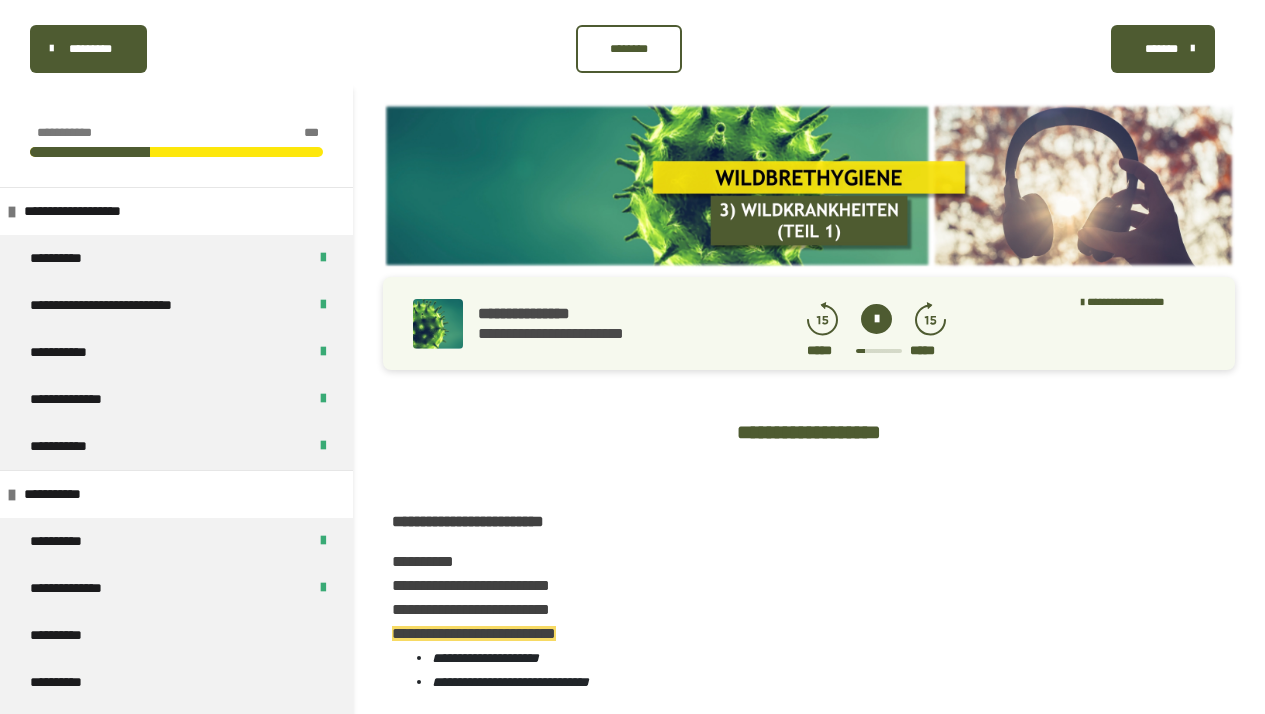 click at bounding box center [876, 319] 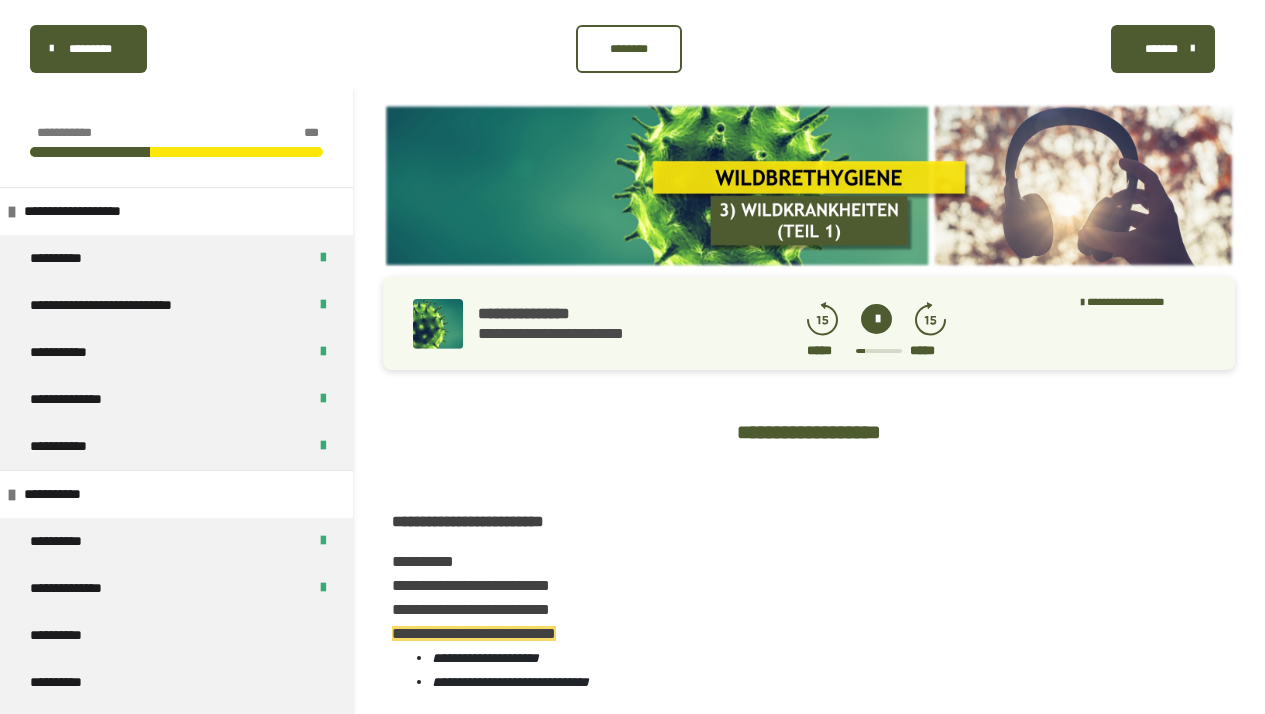 click at bounding box center (876, 319) 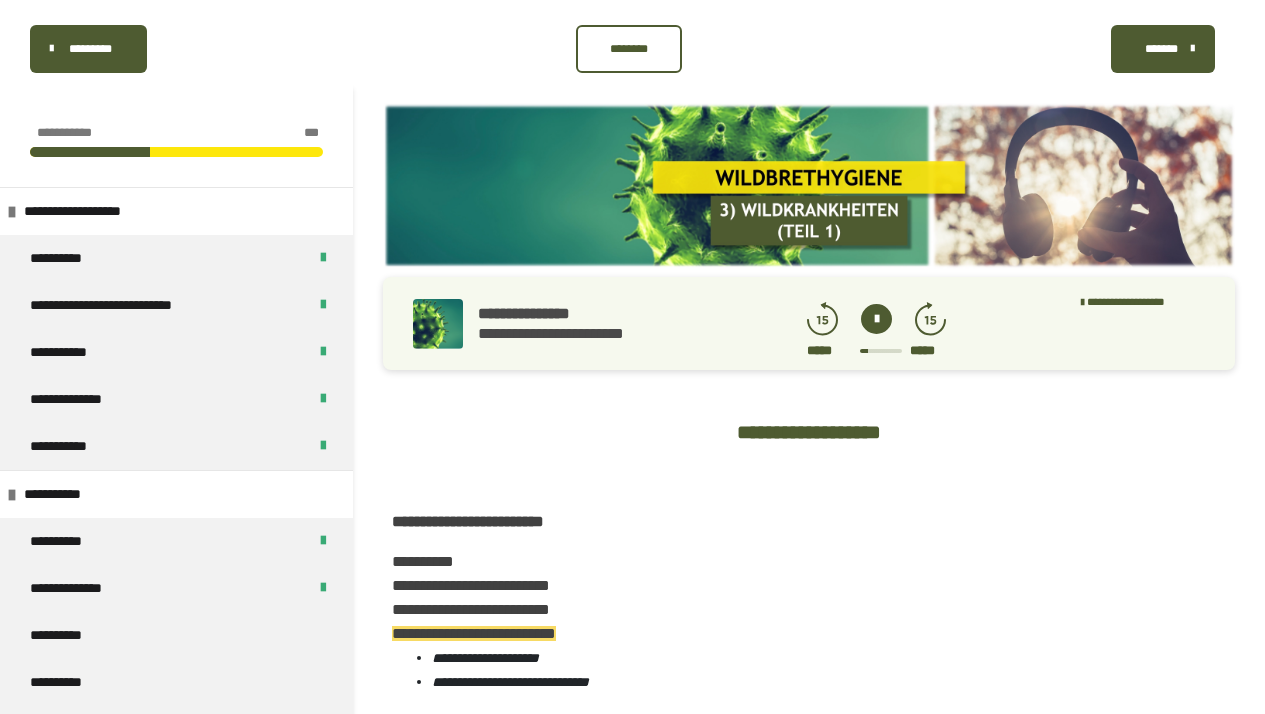 click at bounding box center [876, 319] 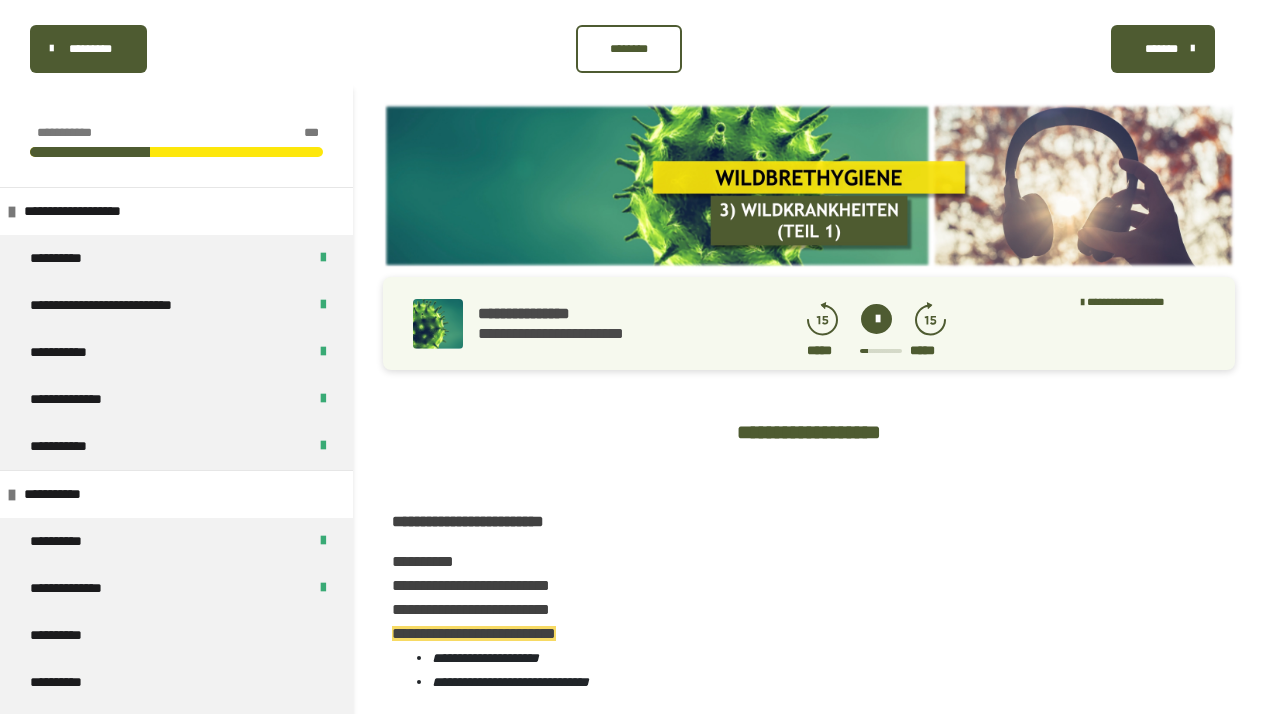 click at bounding box center (876, 319) 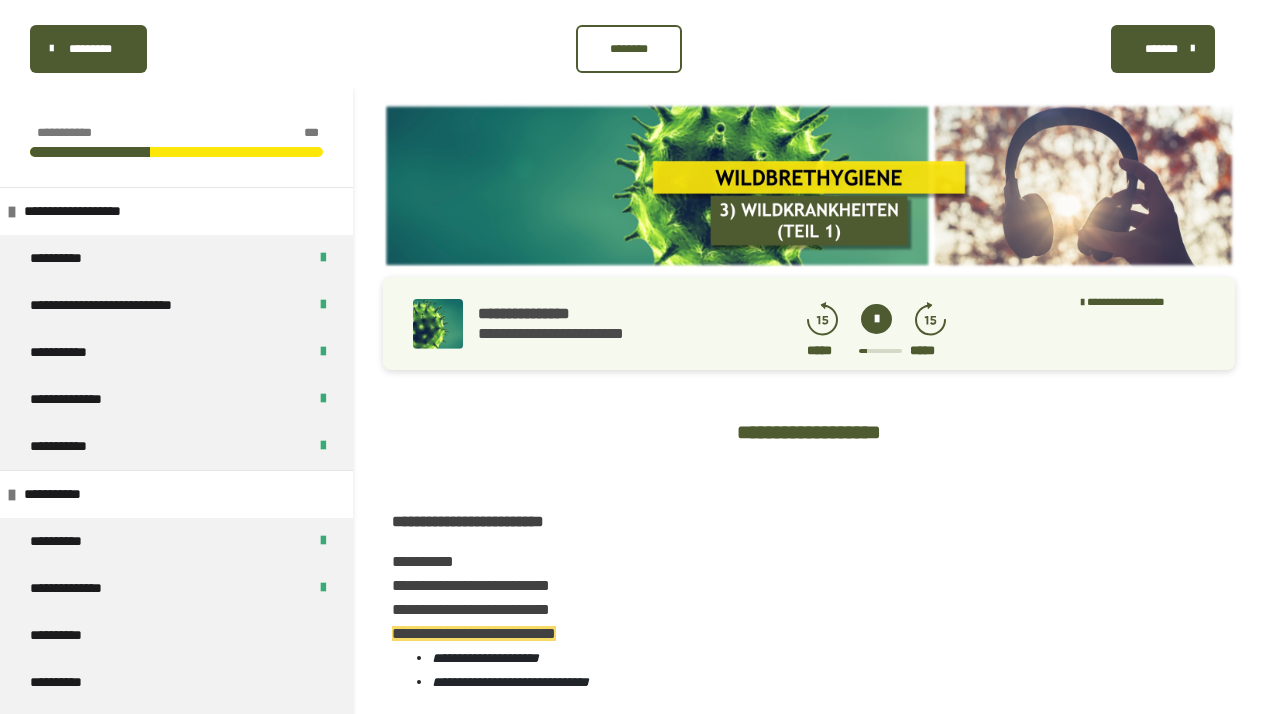 click at bounding box center (876, 319) 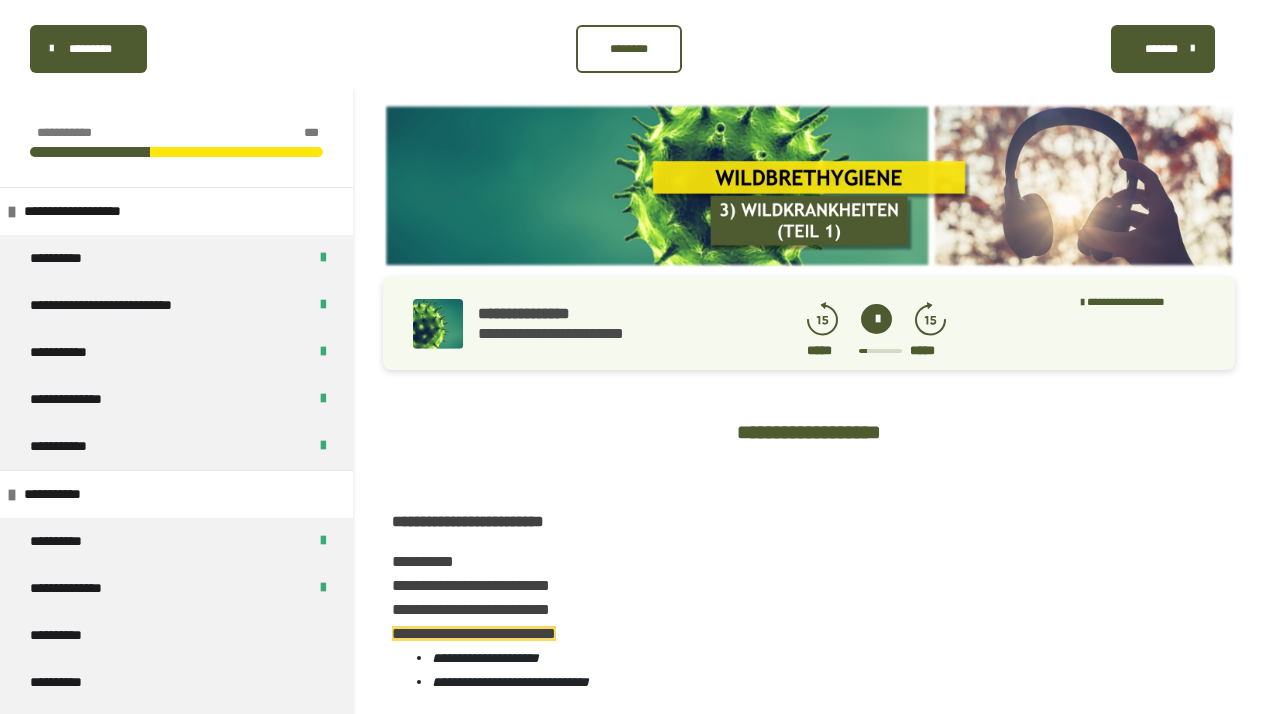 click at bounding box center (876, 319) 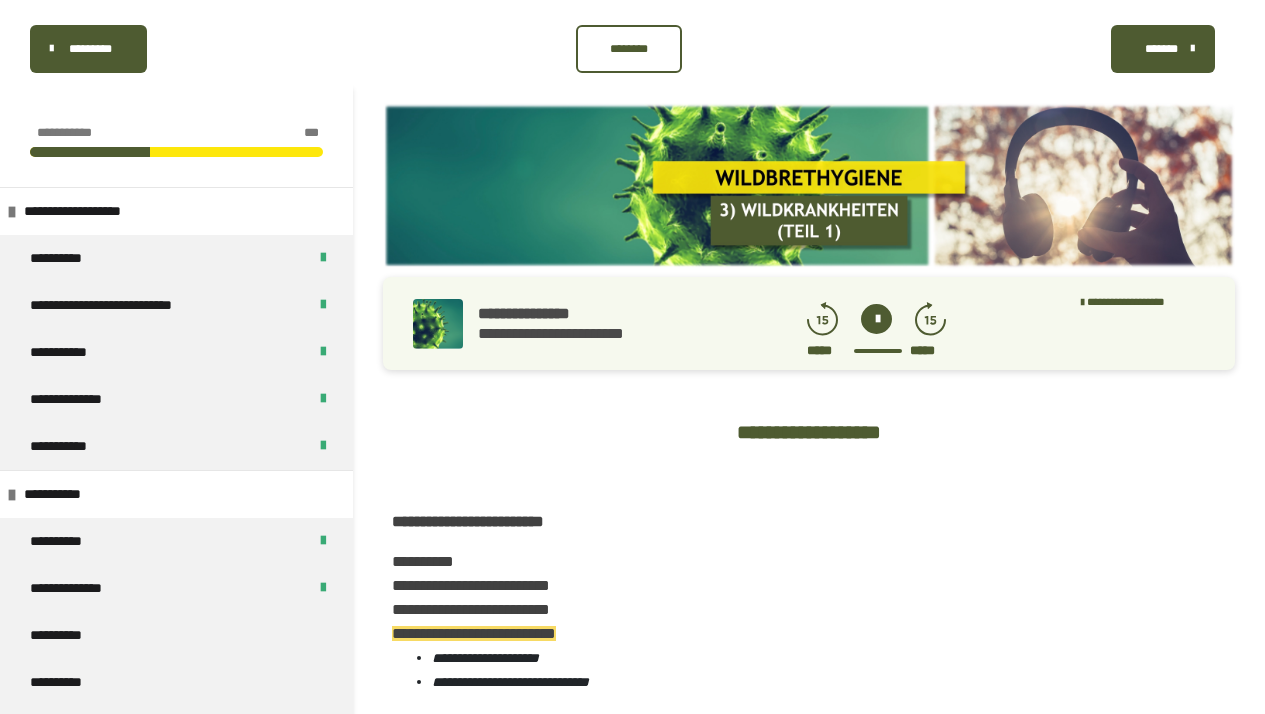click on "***** *****" at bounding box center (876, 350) 